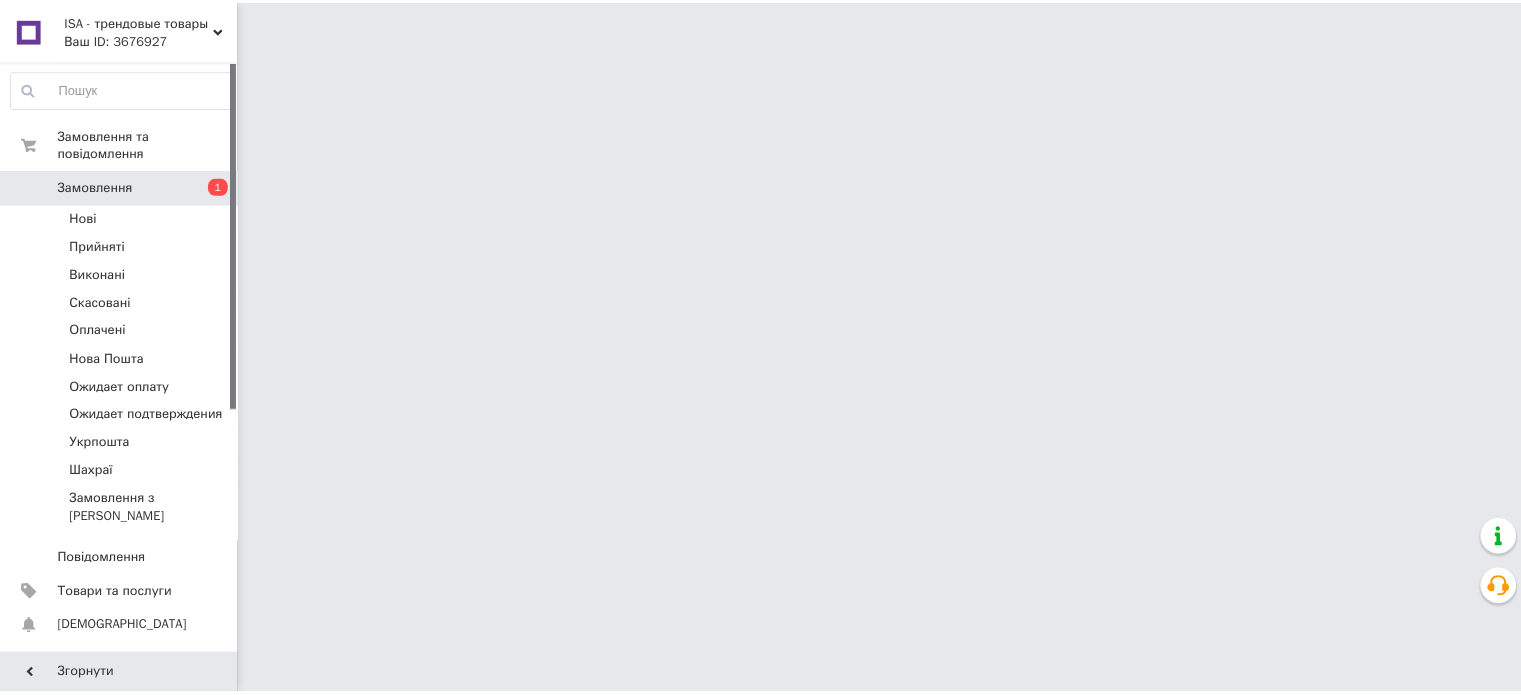 scroll, scrollTop: 0, scrollLeft: 0, axis: both 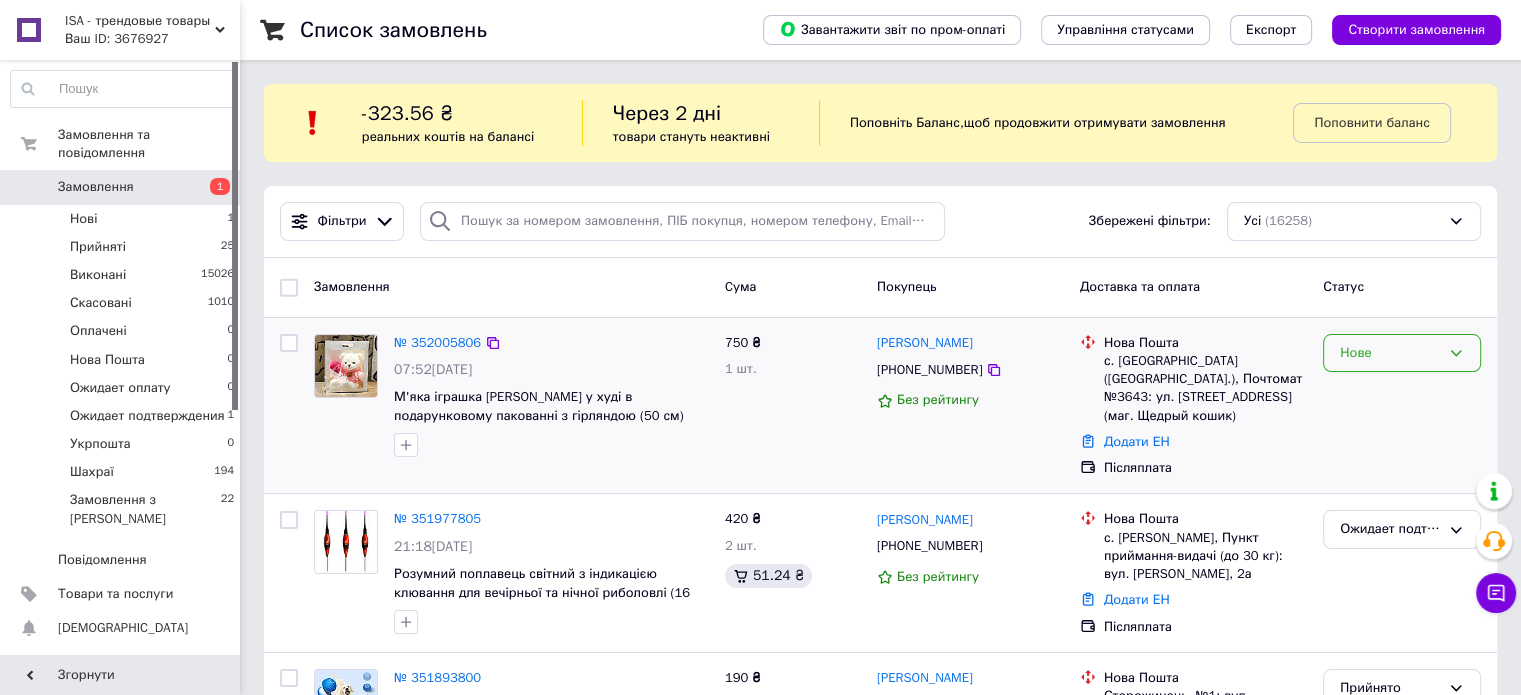 click on "Нове" at bounding box center [1390, 353] 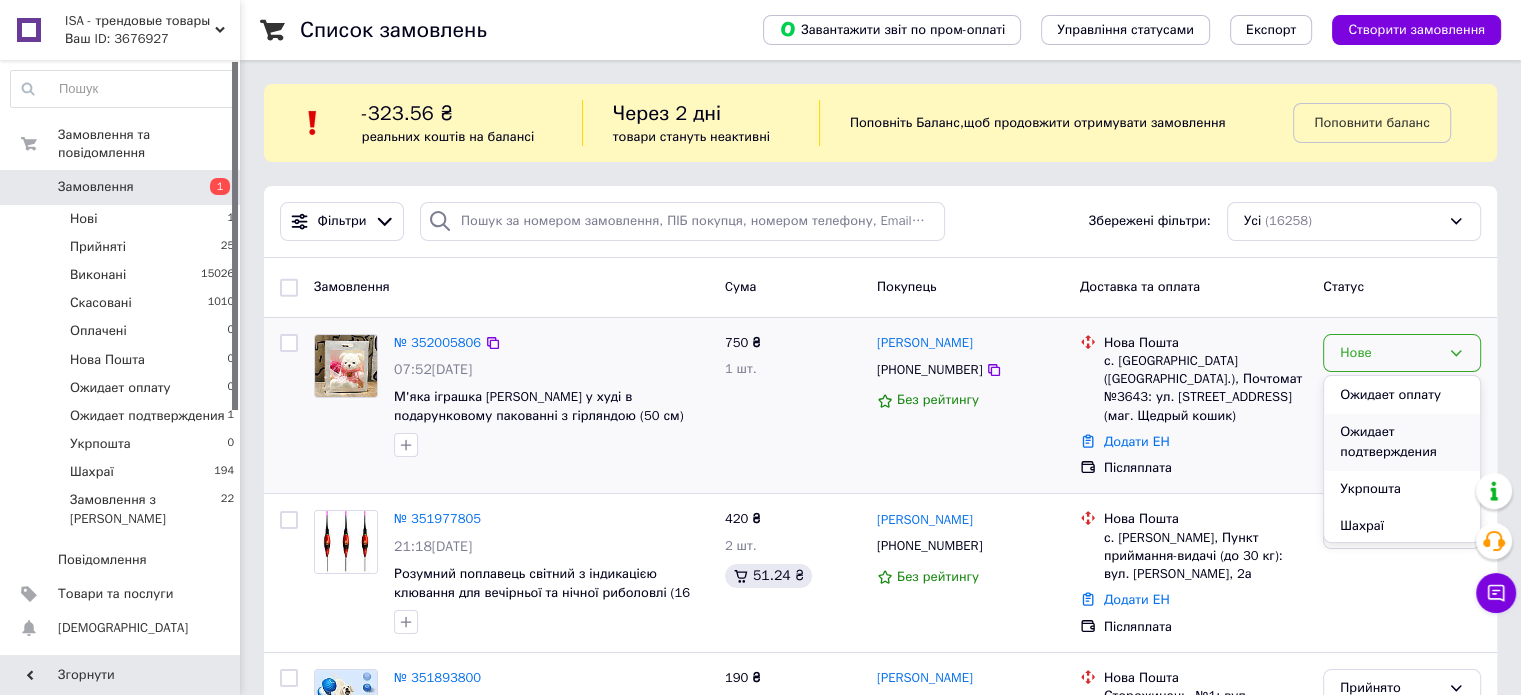 scroll, scrollTop: 184, scrollLeft: 0, axis: vertical 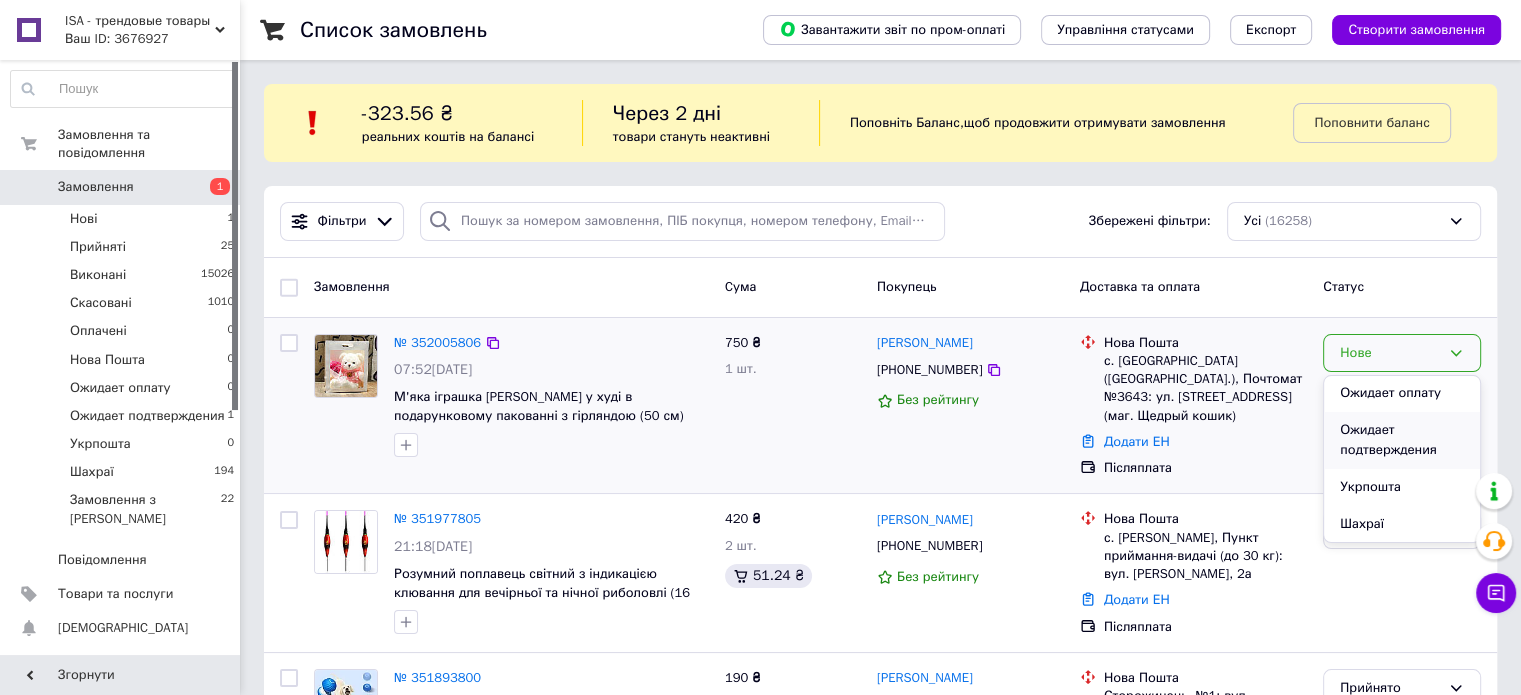 click on "Ожидает подтверждения" at bounding box center [1402, 440] 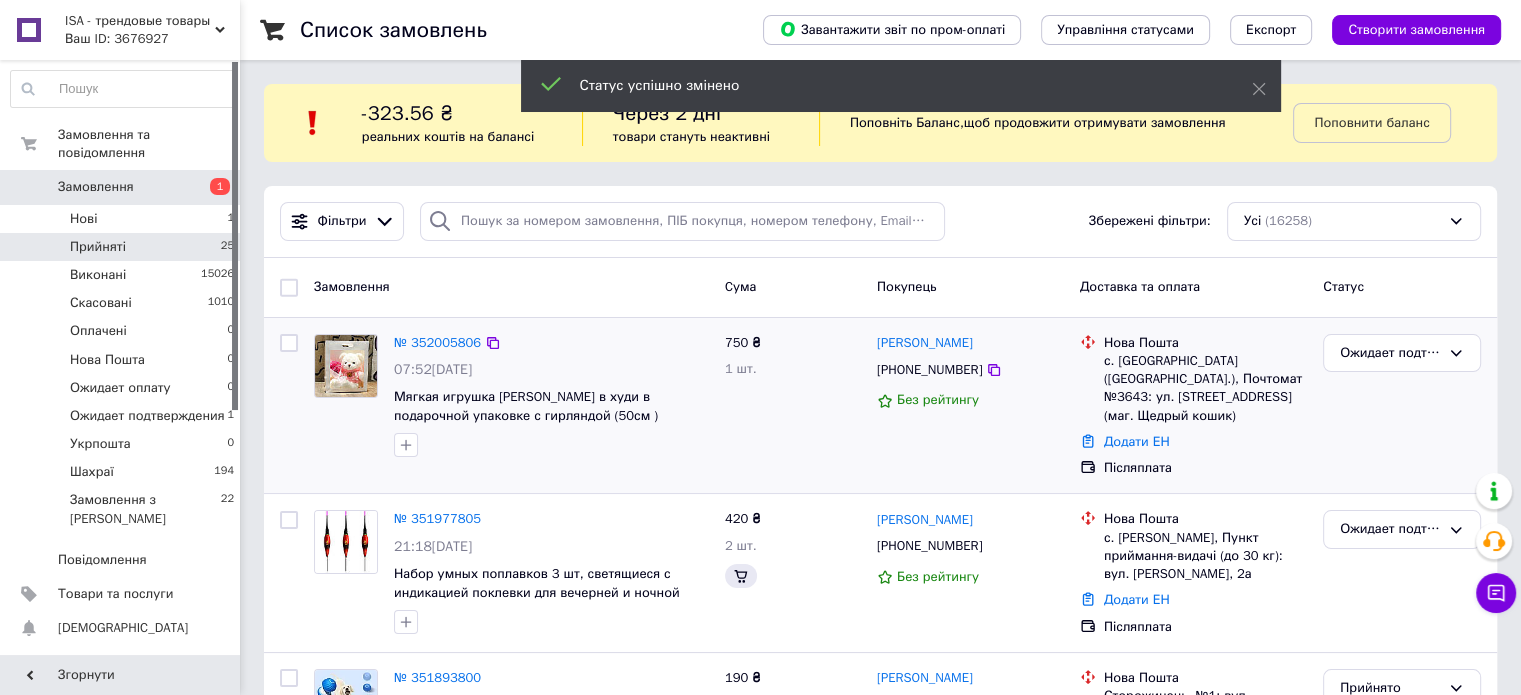 click on "Прийняті 25" at bounding box center [123, 247] 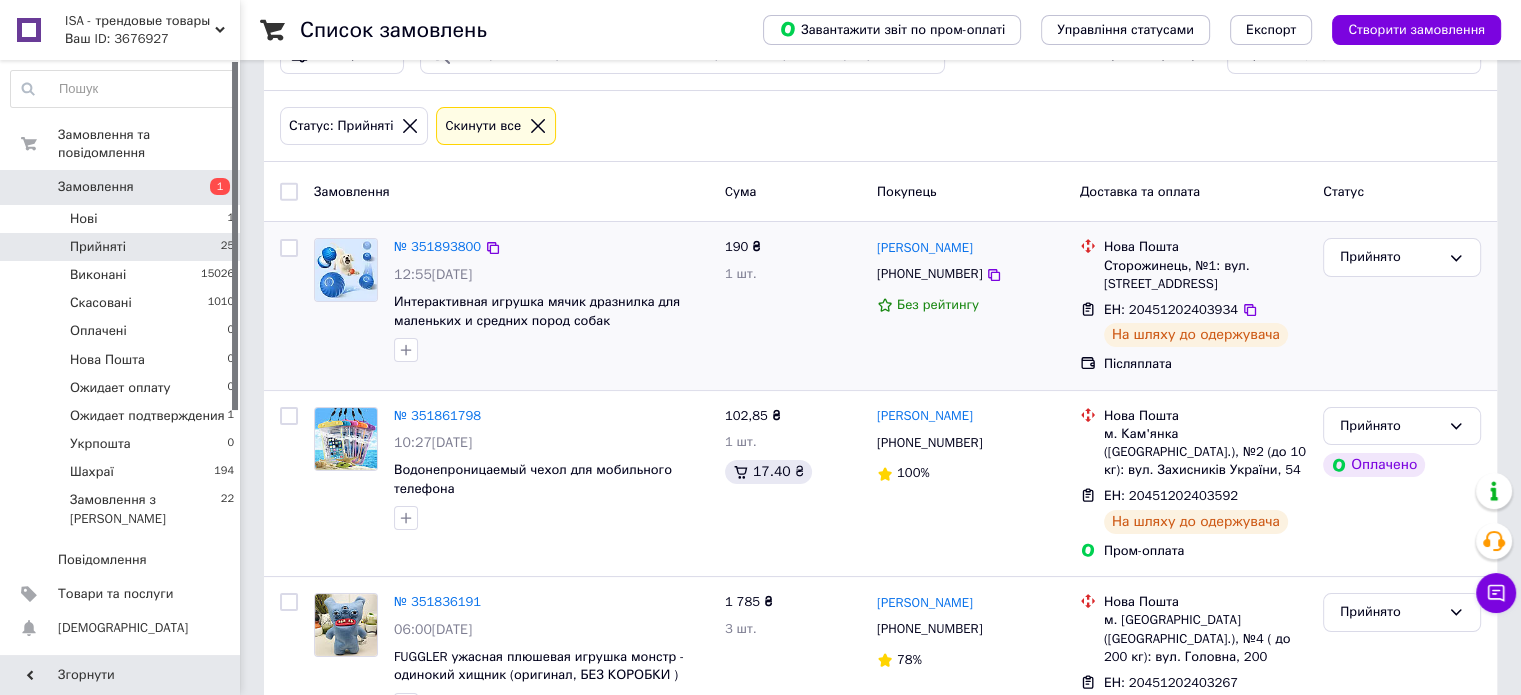 scroll, scrollTop: 200, scrollLeft: 0, axis: vertical 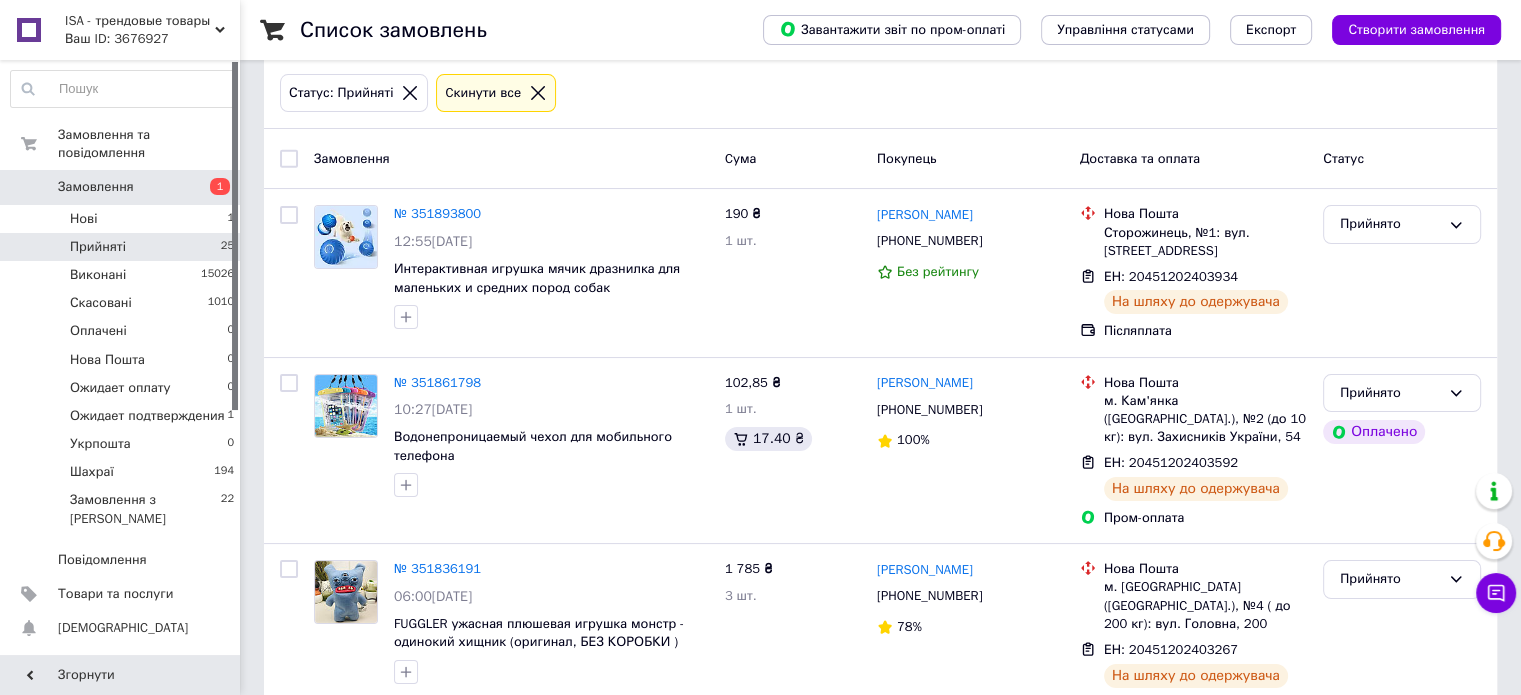 click on "Замовлення" at bounding box center (121, 187) 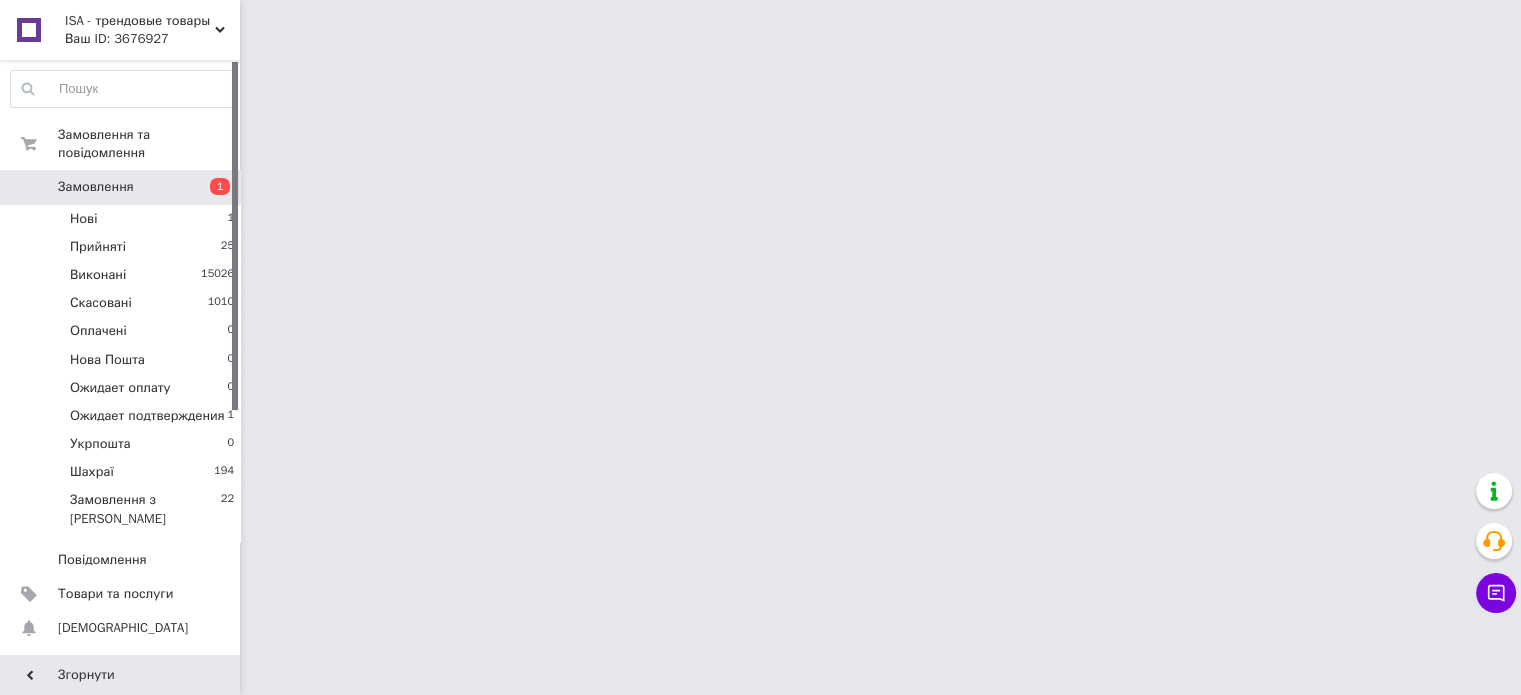scroll, scrollTop: 0, scrollLeft: 0, axis: both 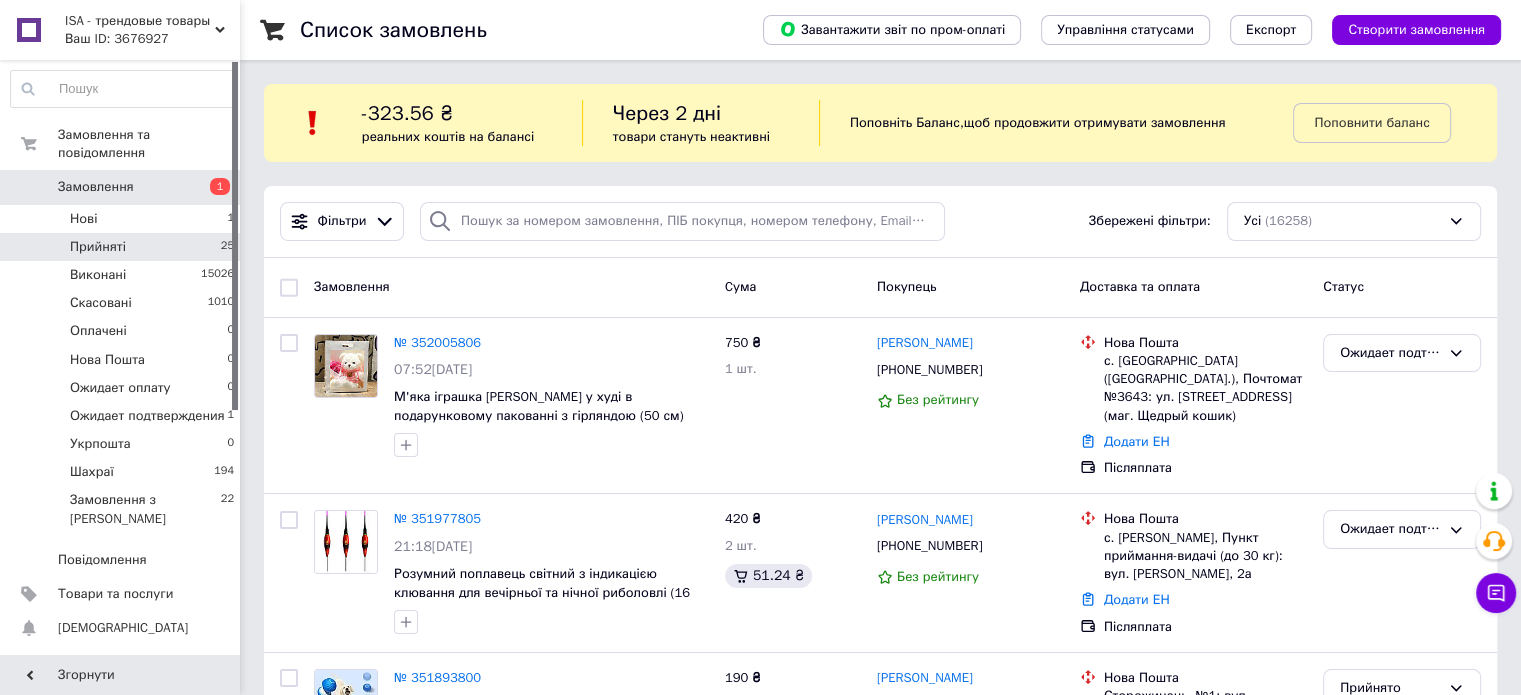 click on "Прийняті 25" at bounding box center [123, 247] 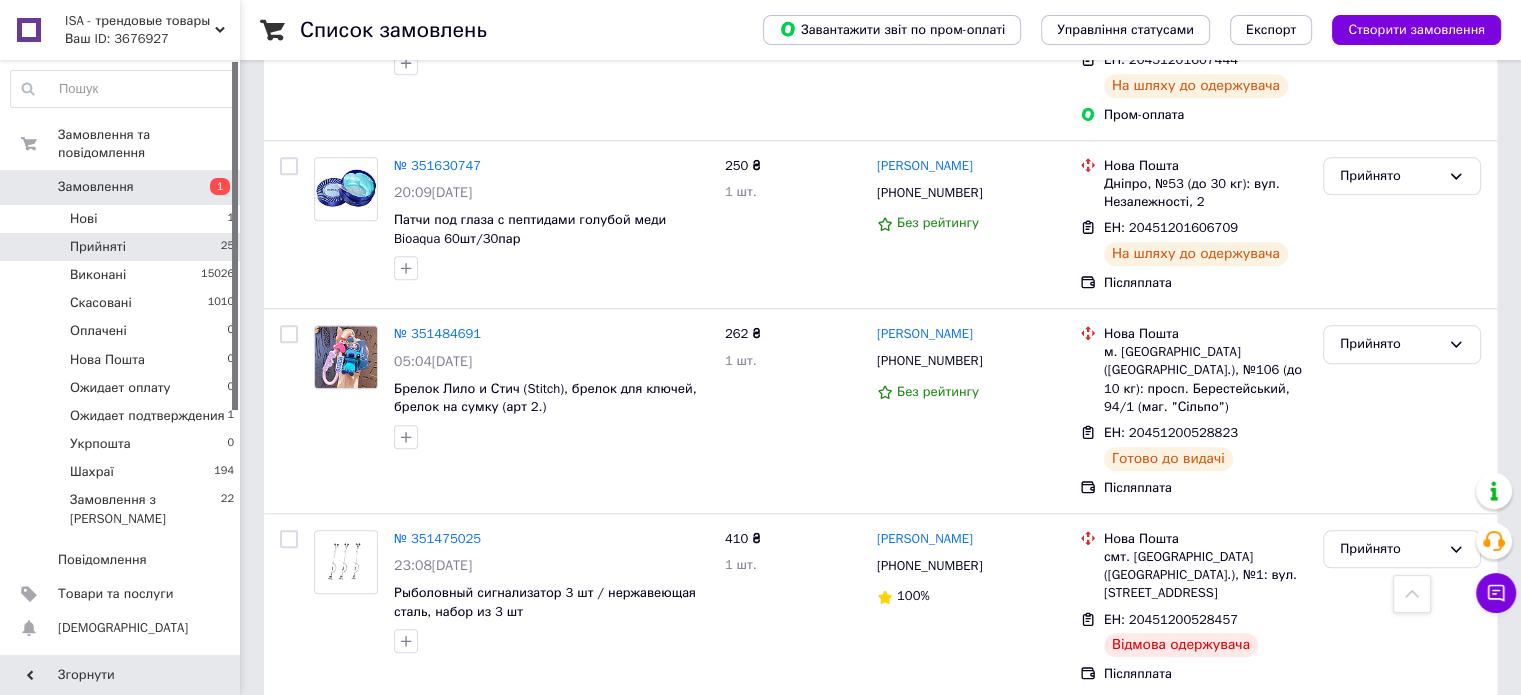 scroll, scrollTop: 2100, scrollLeft: 0, axis: vertical 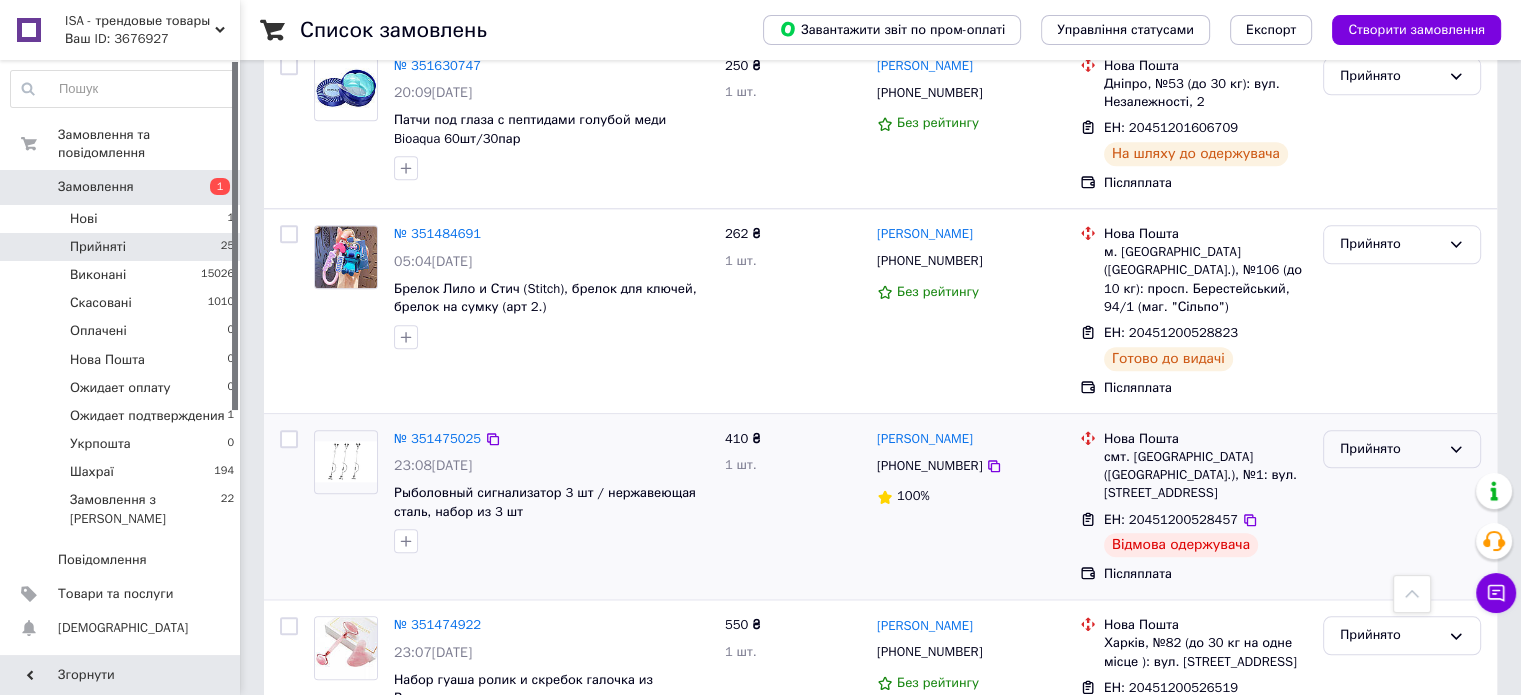 click on "Прийнято" at bounding box center [1390, 449] 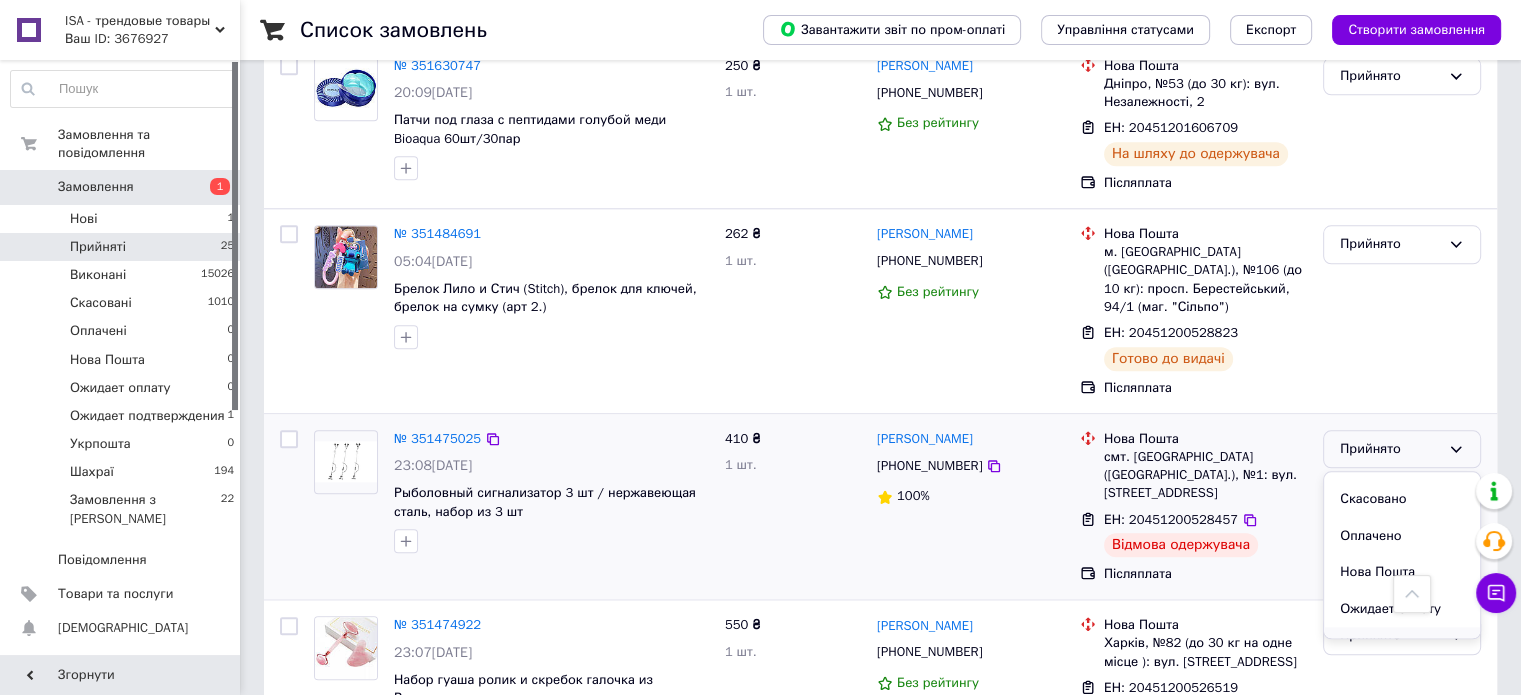 scroll, scrollTop: 0, scrollLeft: 0, axis: both 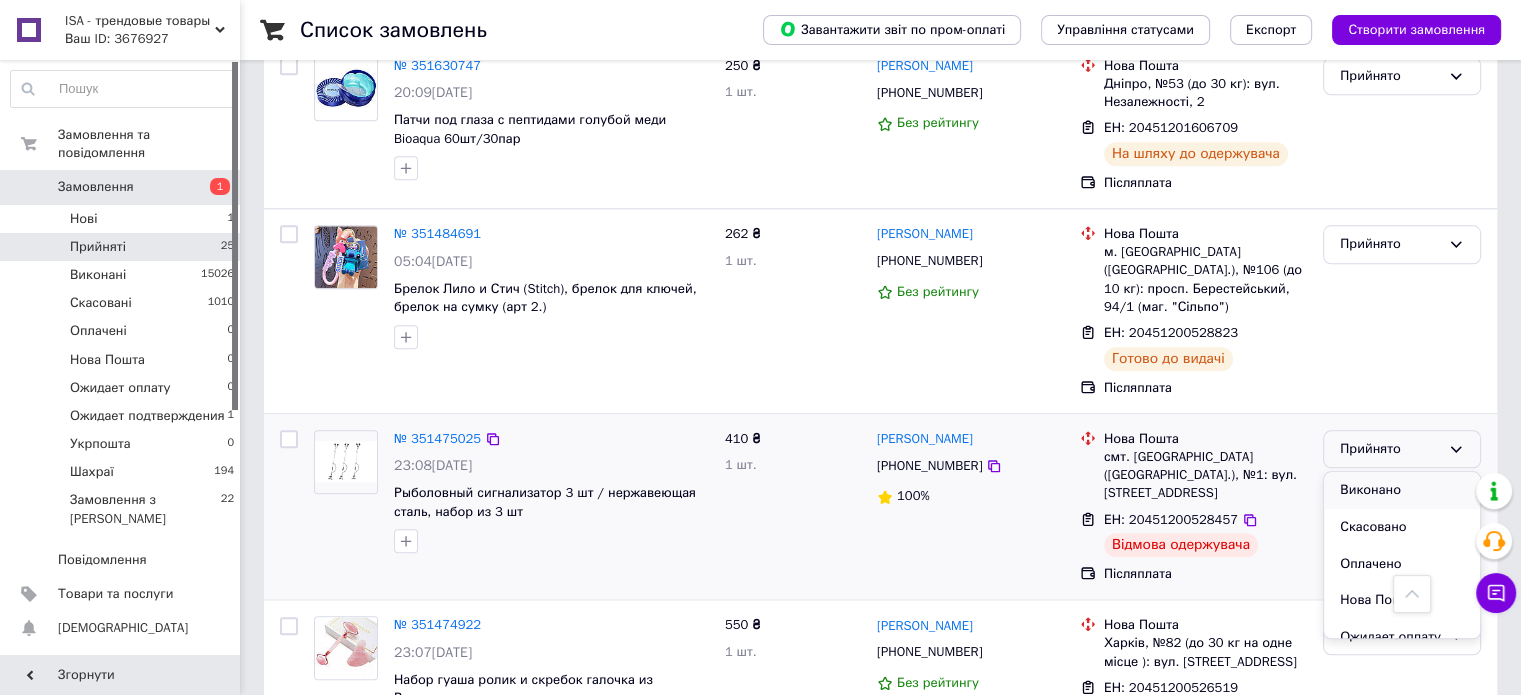 click on "Виконано" at bounding box center (1402, 490) 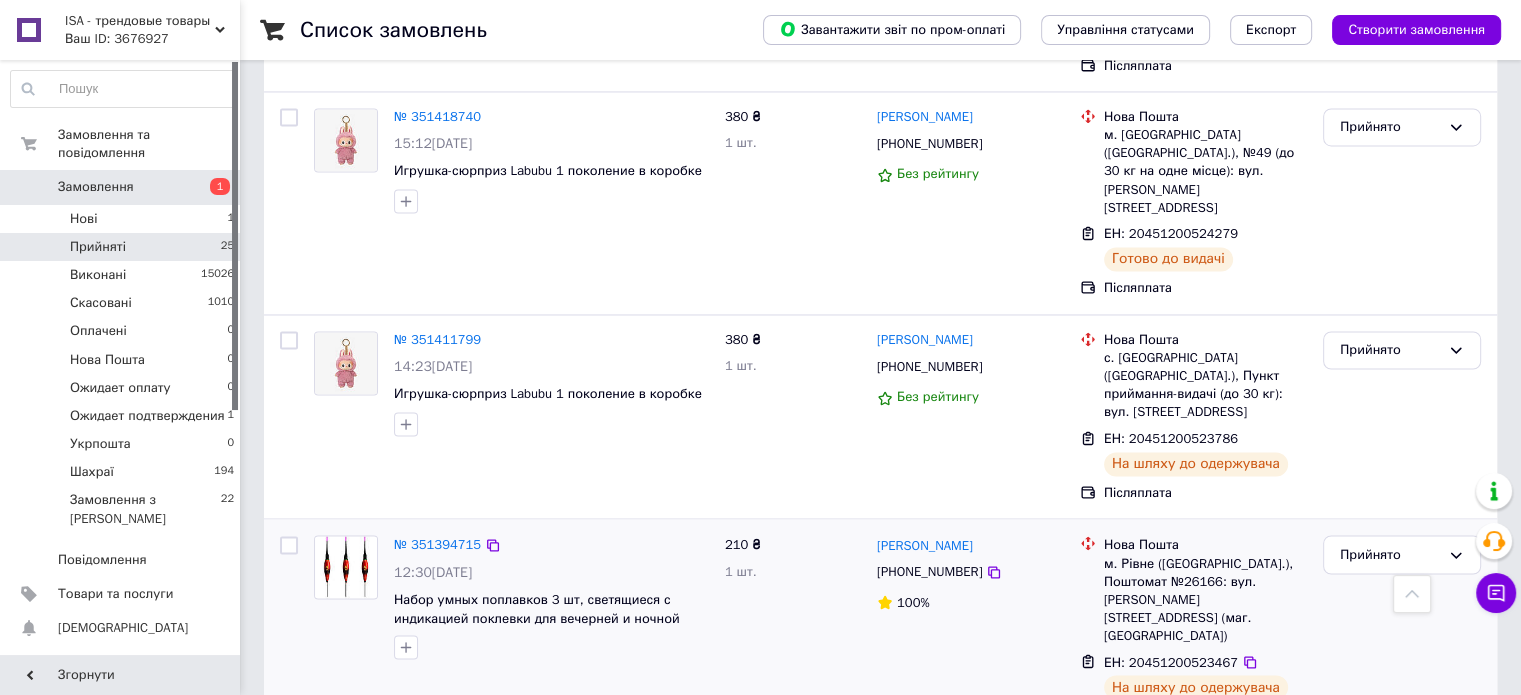 scroll, scrollTop: 3331, scrollLeft: 0, axis: vertical 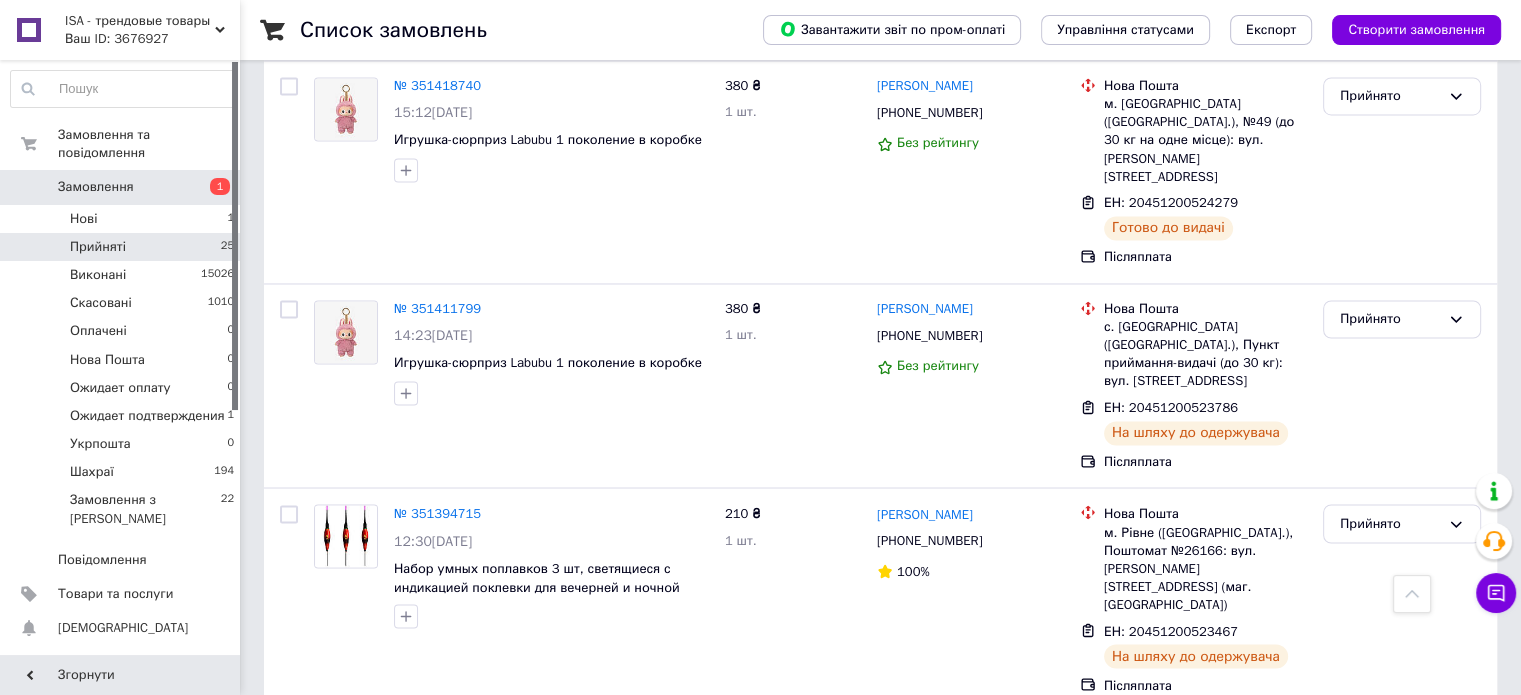 click on "2" at bounding box center [327, 924] 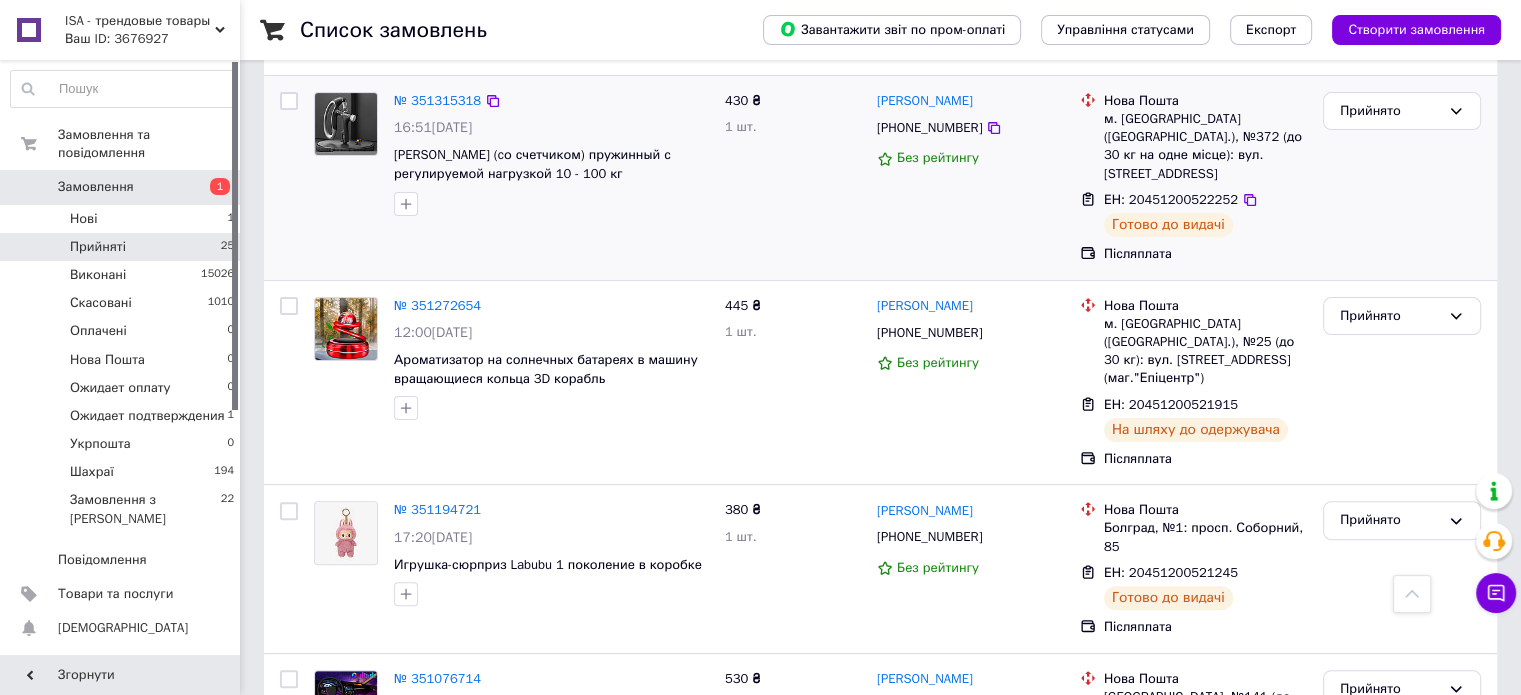 scroll, scrollTop: 674, scrollLeft: 0, axis: vertical 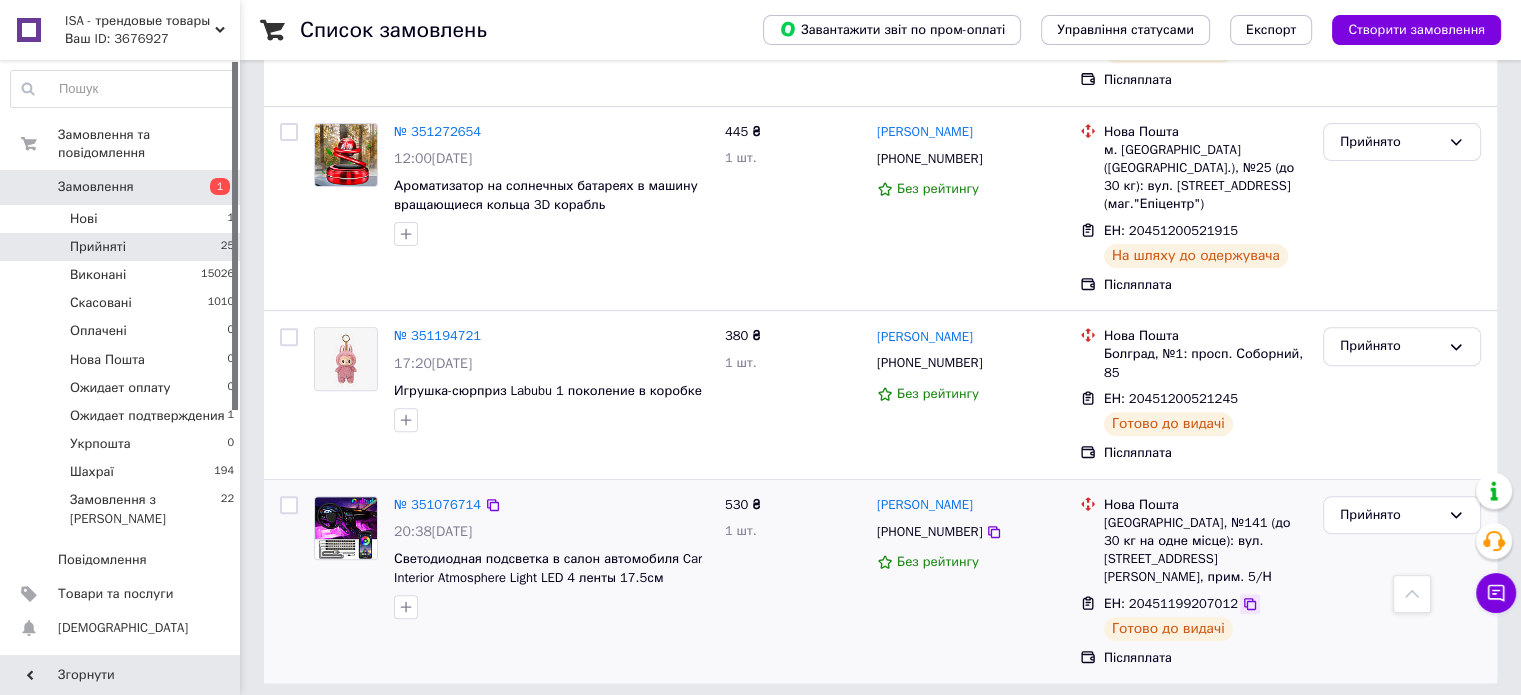 click 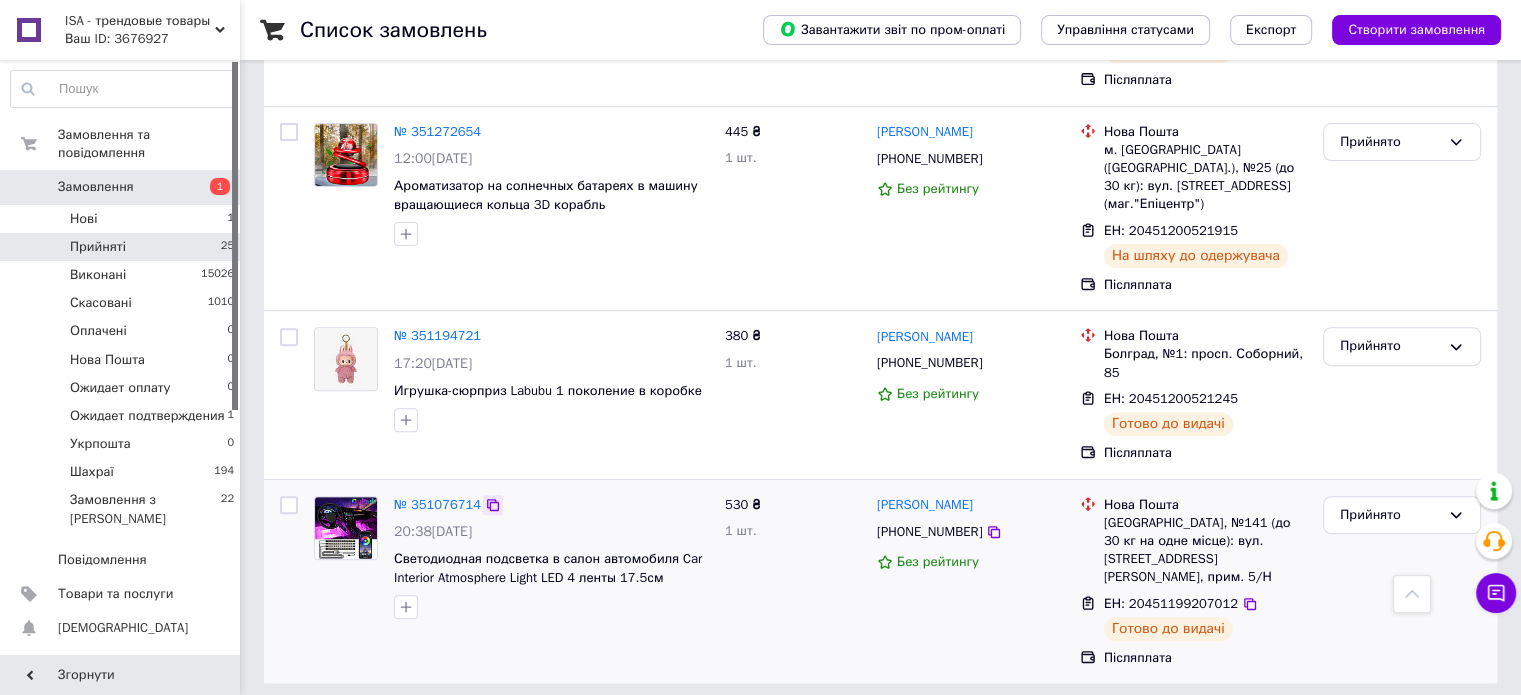 click 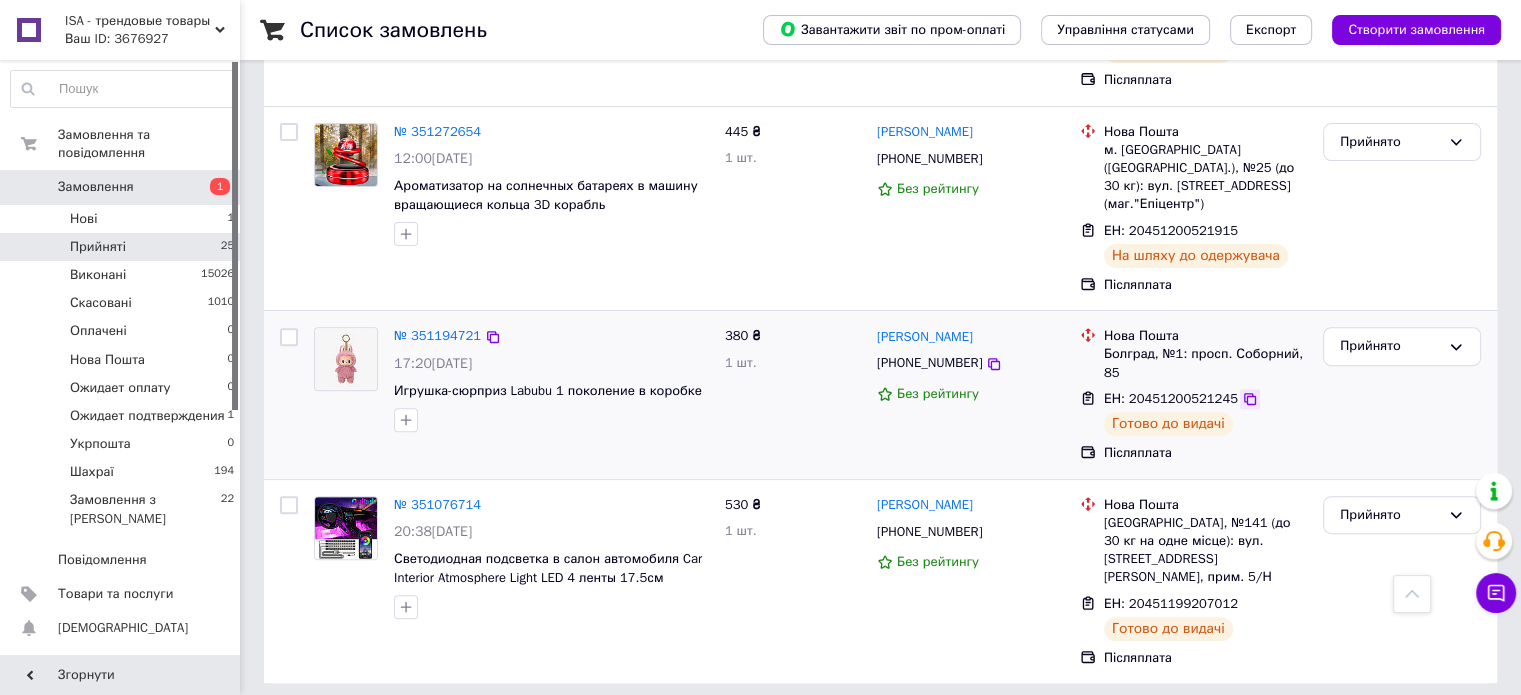click 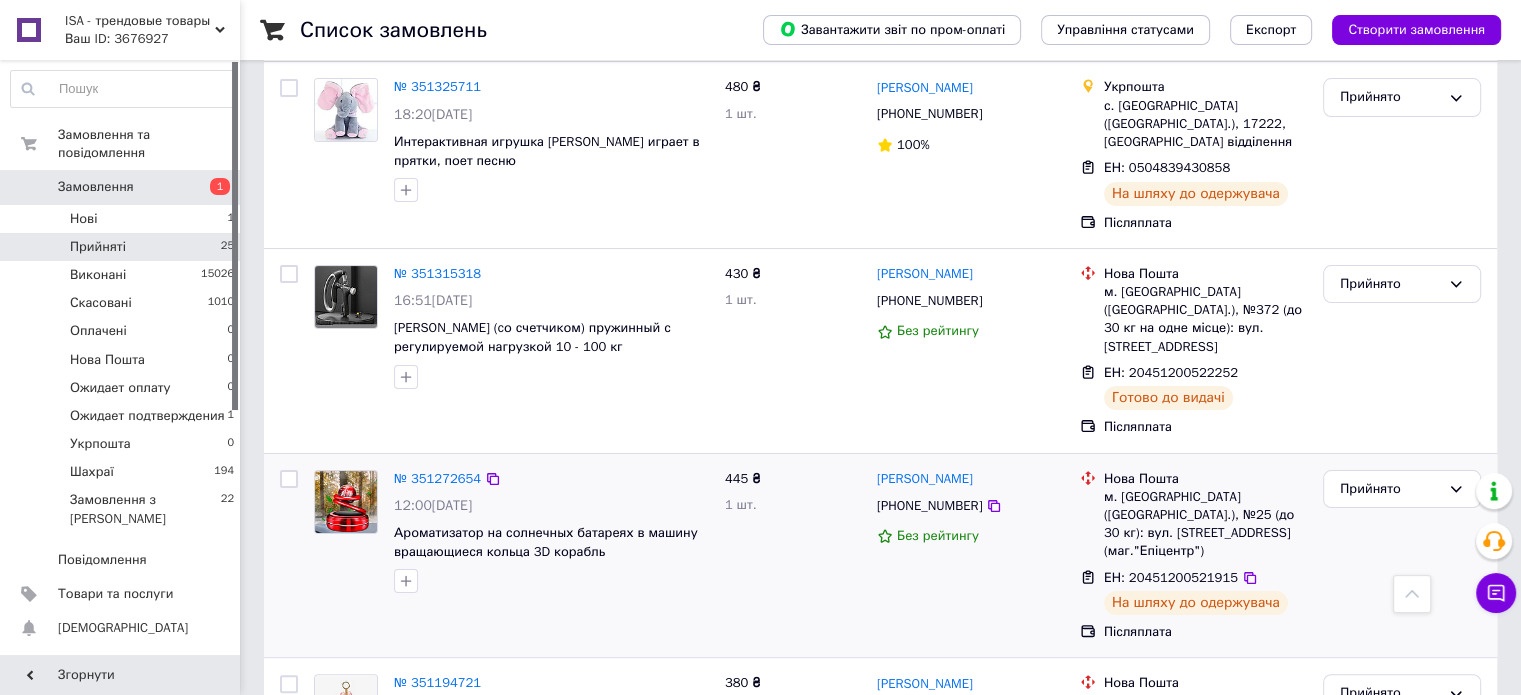 scroll, scrollTop: 274, scrollLeft: 0, axis: vertical 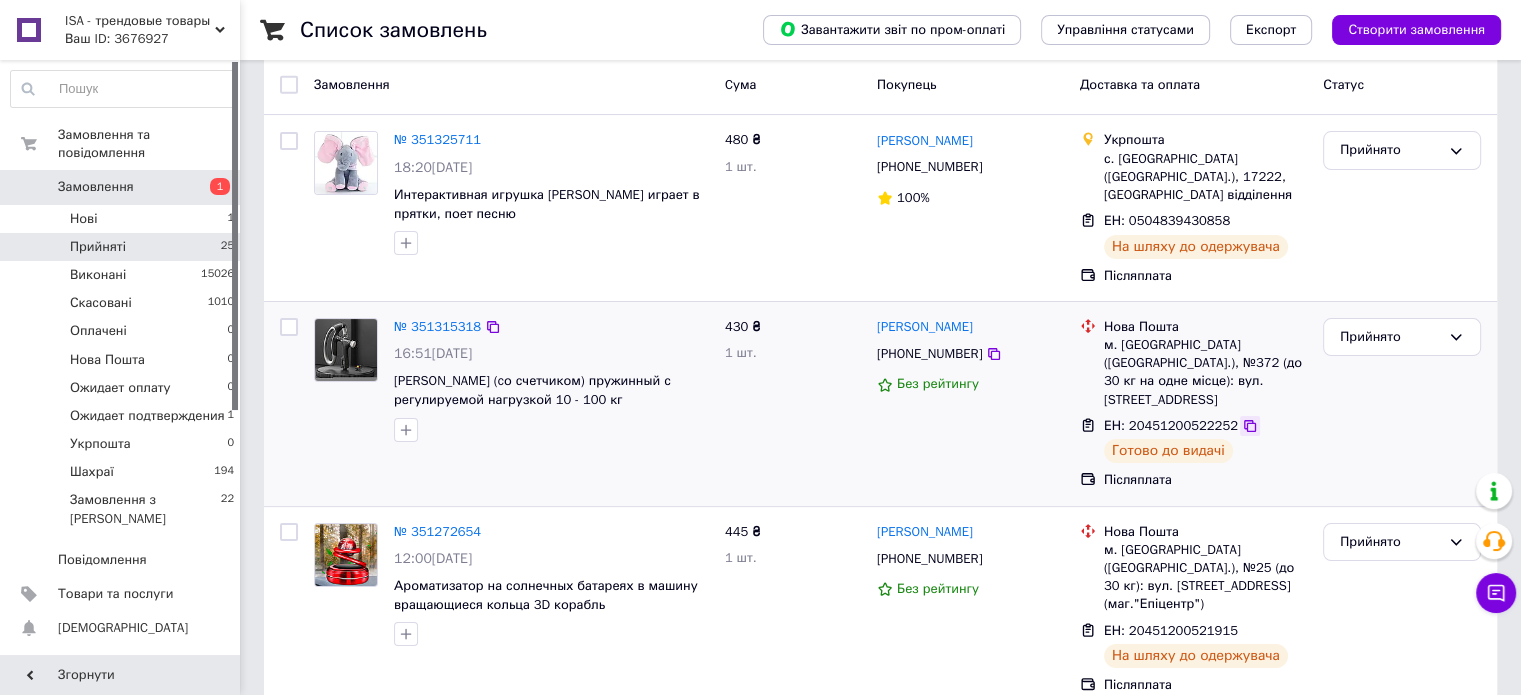 click 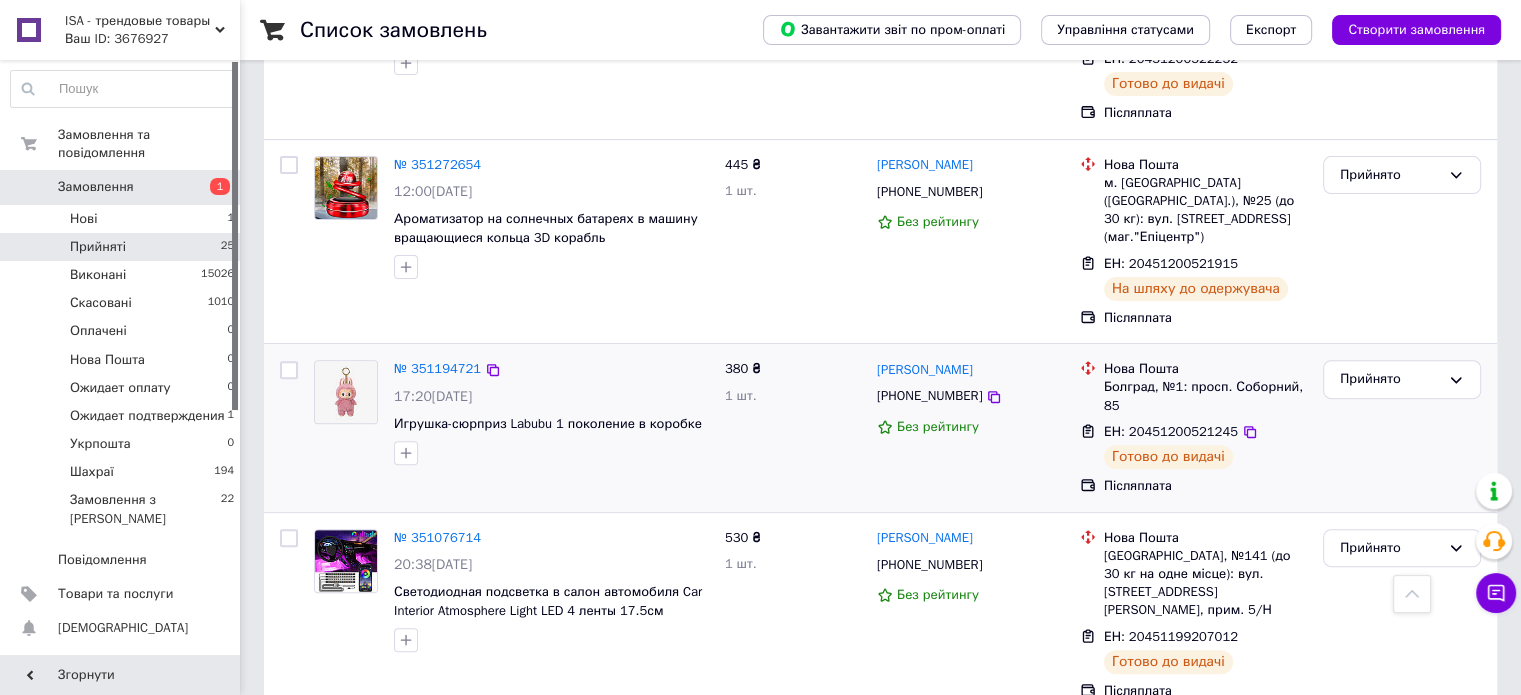 scroll, scrollTop: 674, scrollLeft: 0, axis: vertical 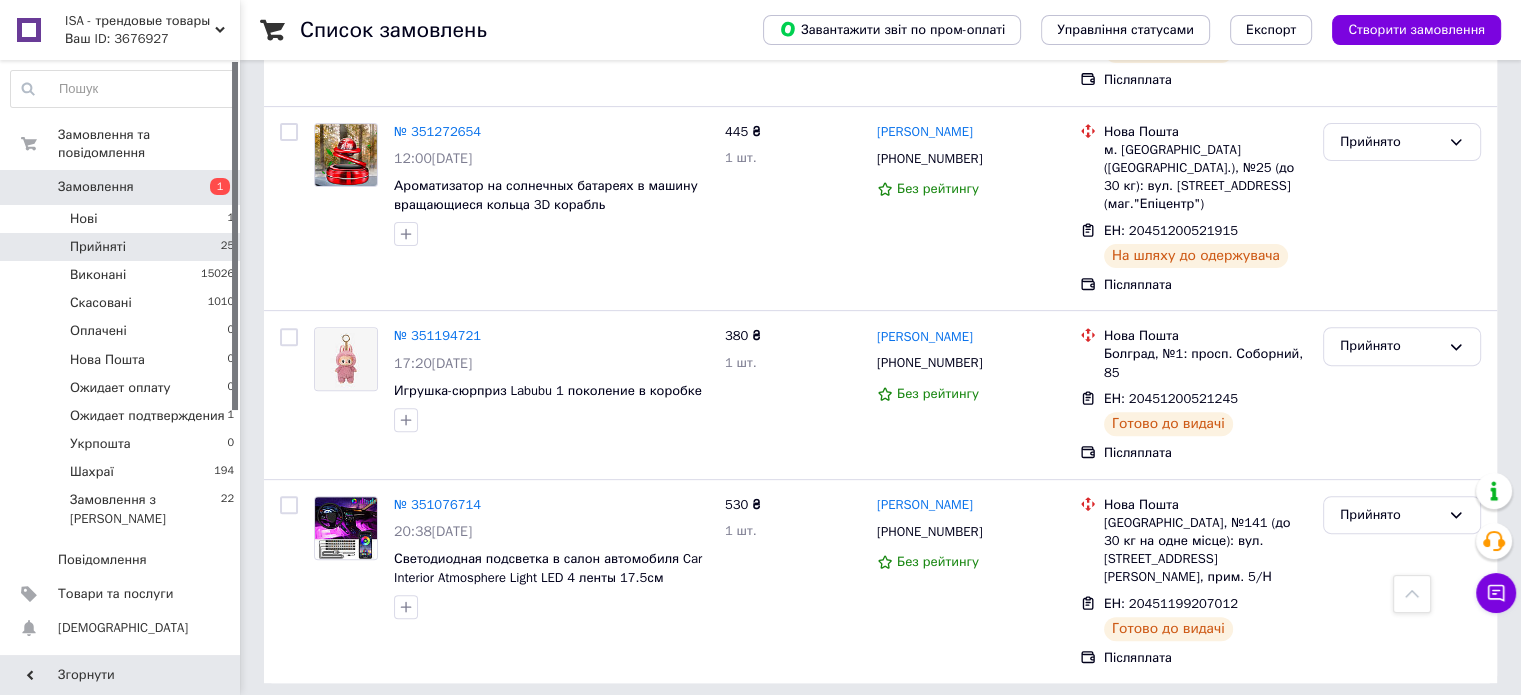 click on "1" at bounding box center (404, 728) 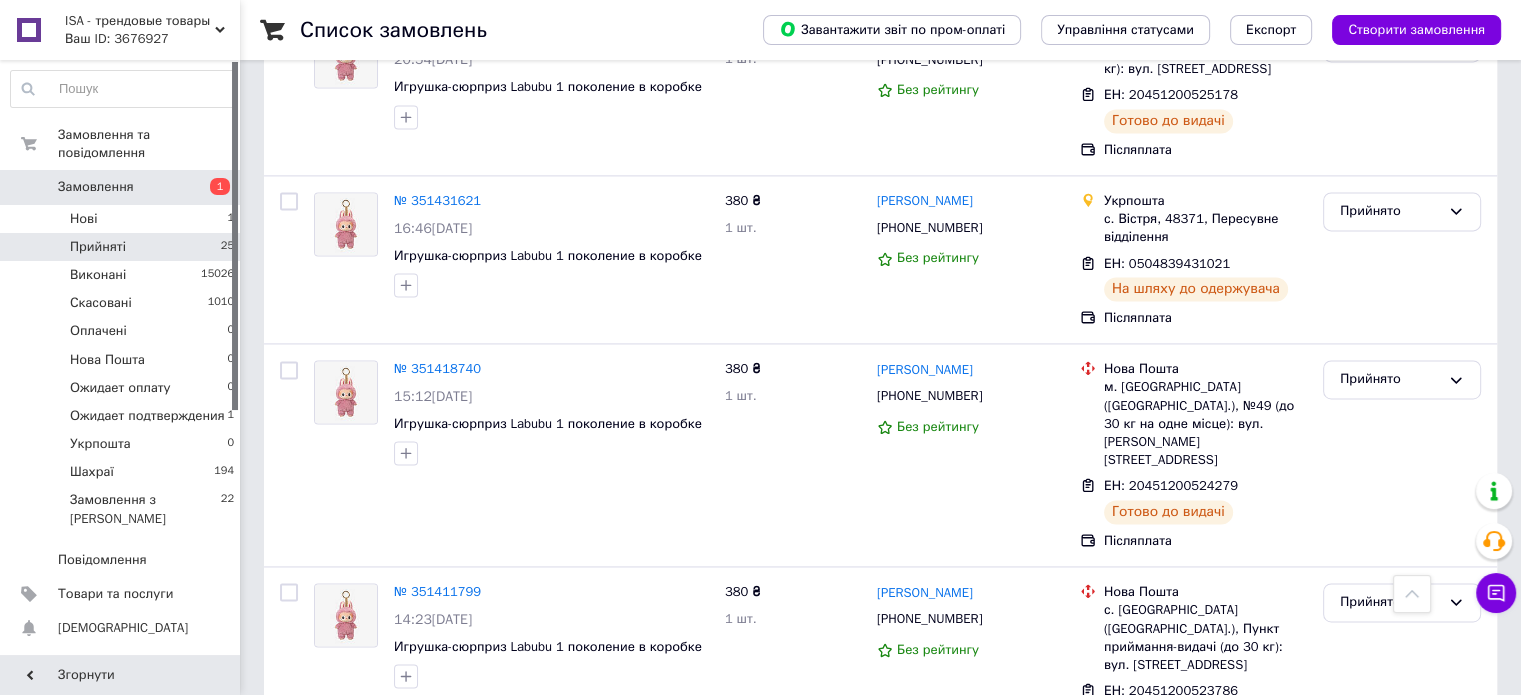 scroll, scrollTop: 2712, scrollLeft: 0, axis: vertical 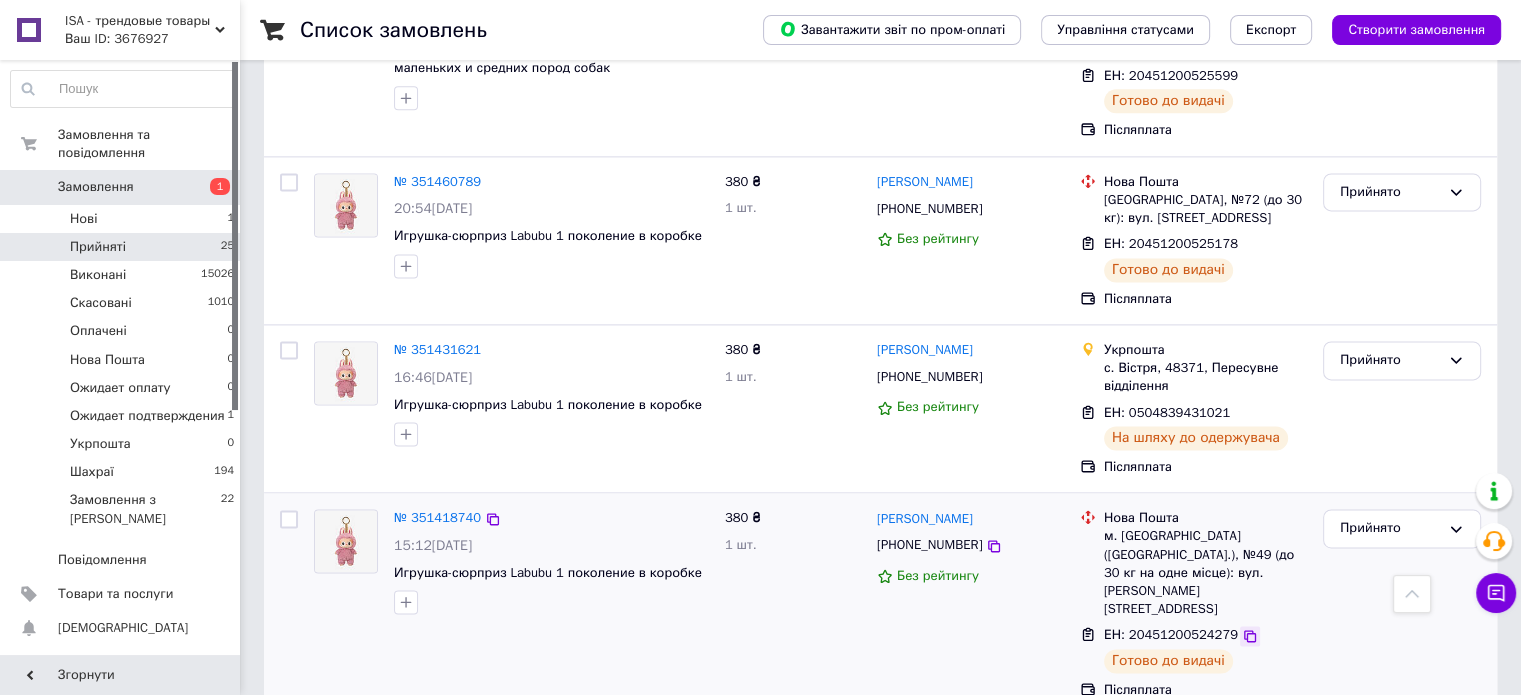 click 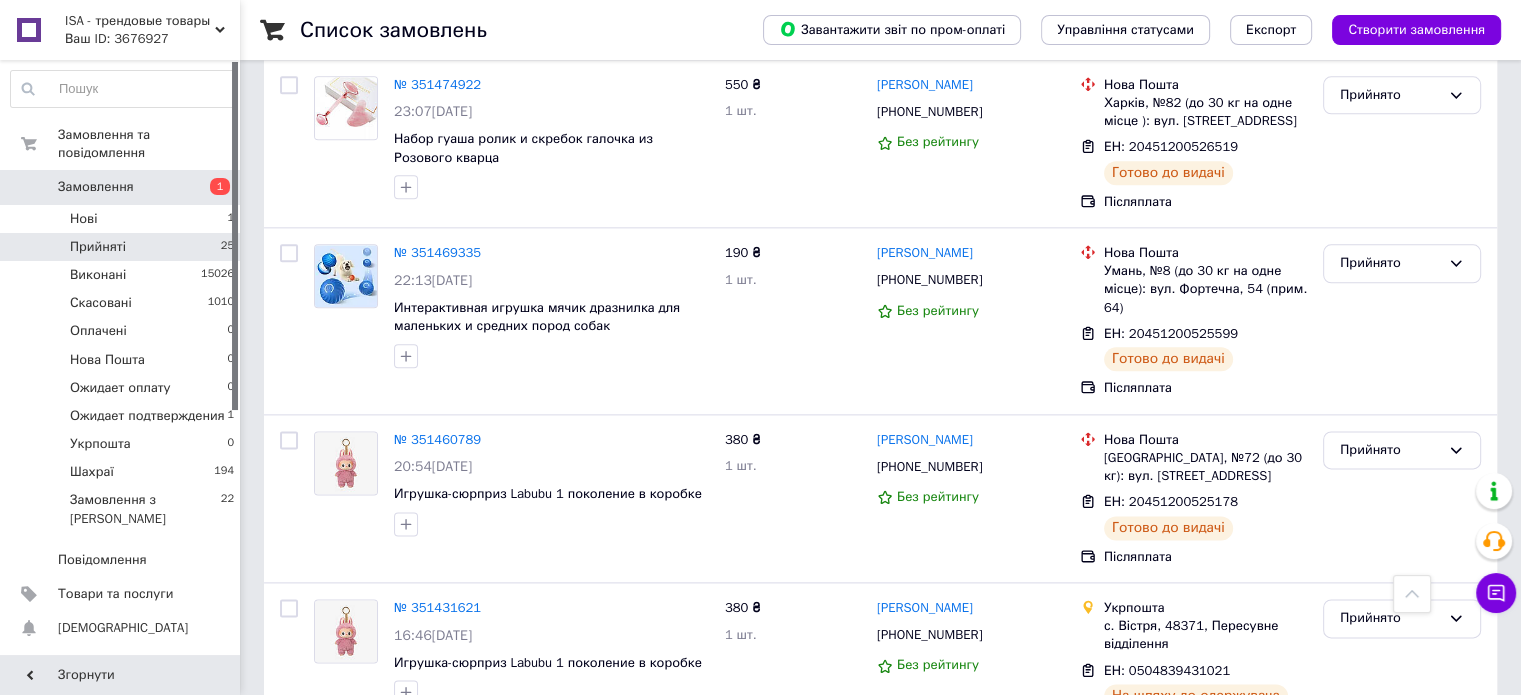 scroll, scrollTop: 2412, scrollLeft: 0, axis: vertical 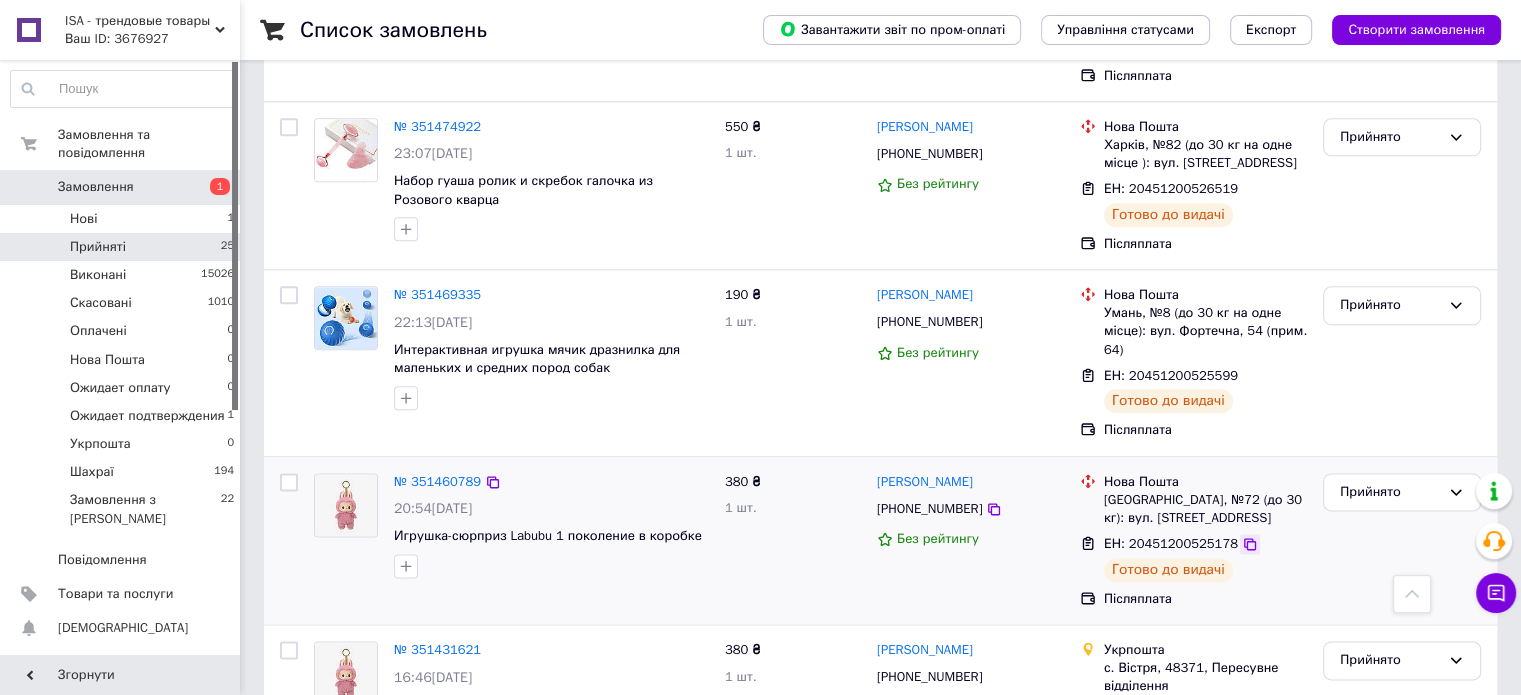 click 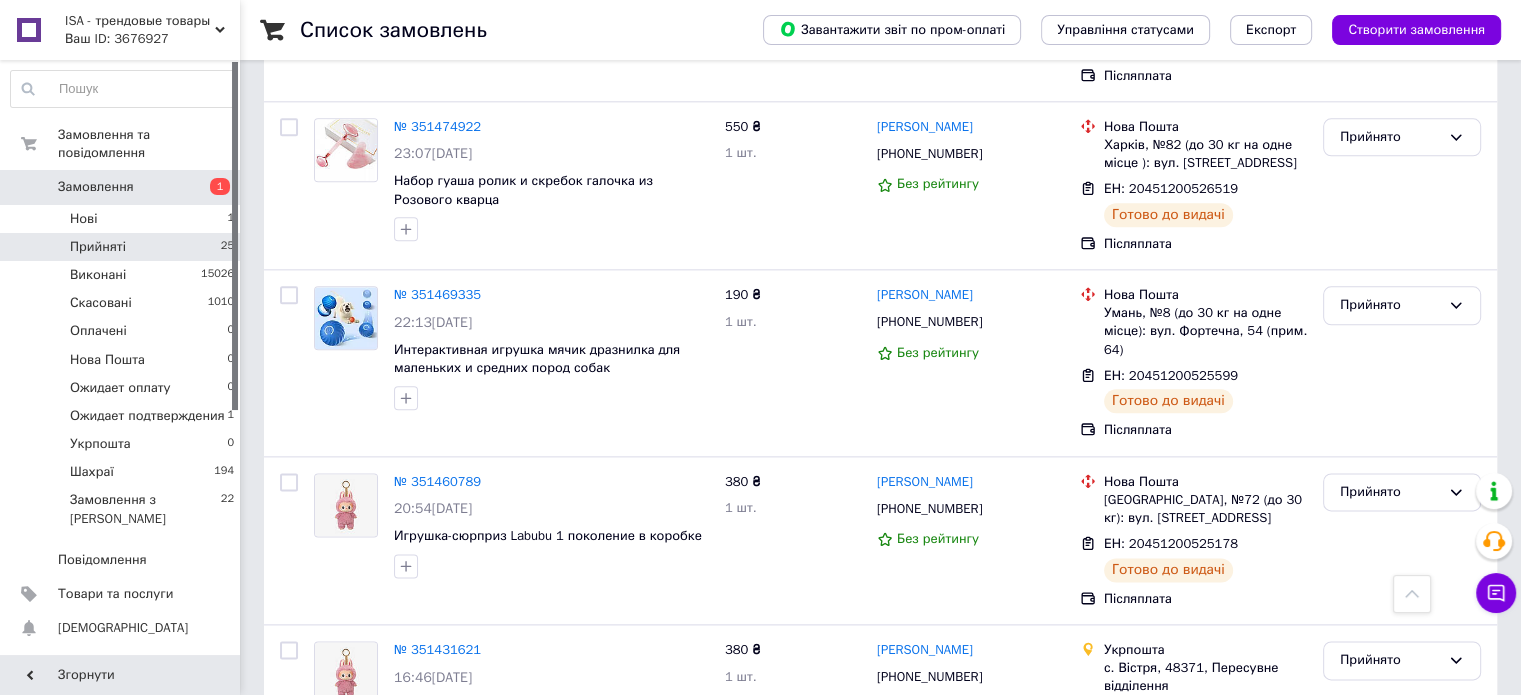click on "ISA - трендовые товары" at bounding box center [140, 21] 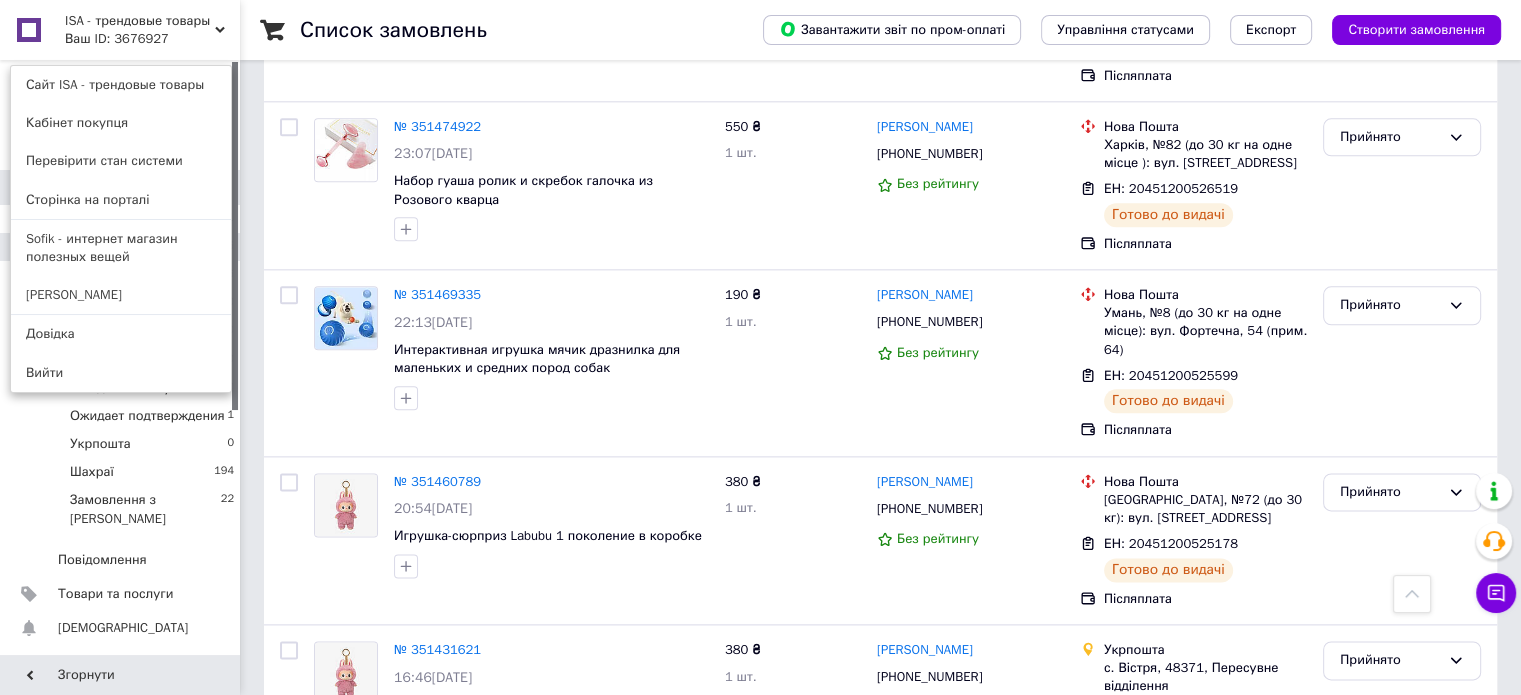 click on "ISA - трендовые товары" at bounding box center [140, 21] 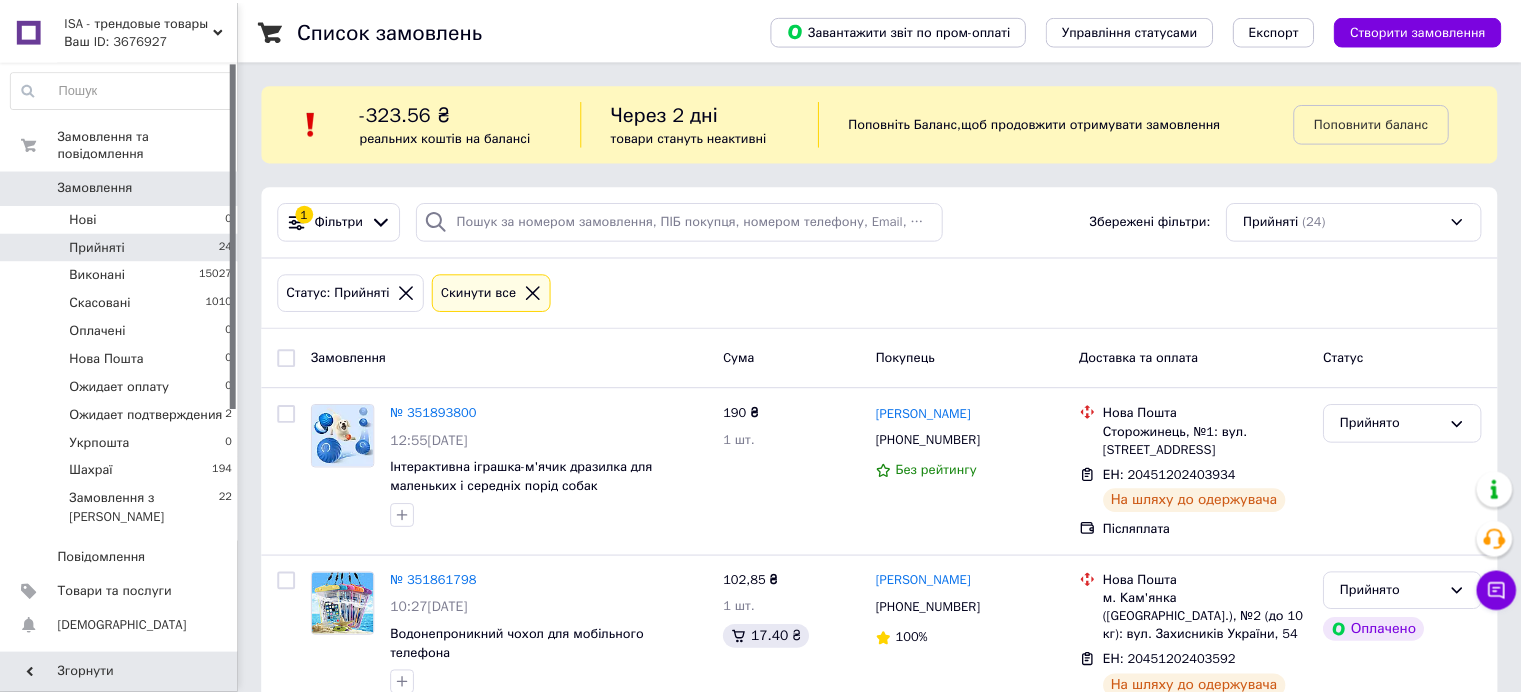scroll, scrollTop: 0, scrollLeft: 0, axis: both 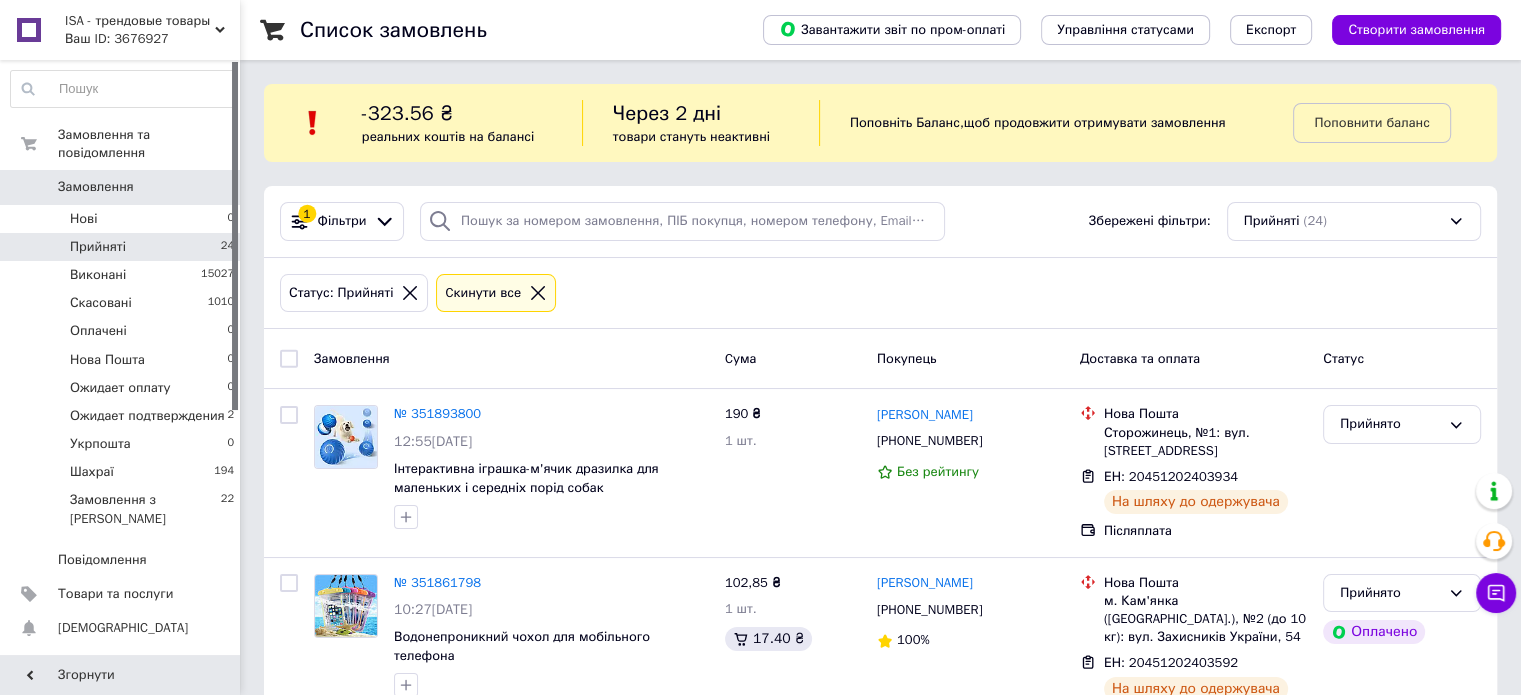 click on "Ваш ID: 3676927" at bounding box center (152, 39) 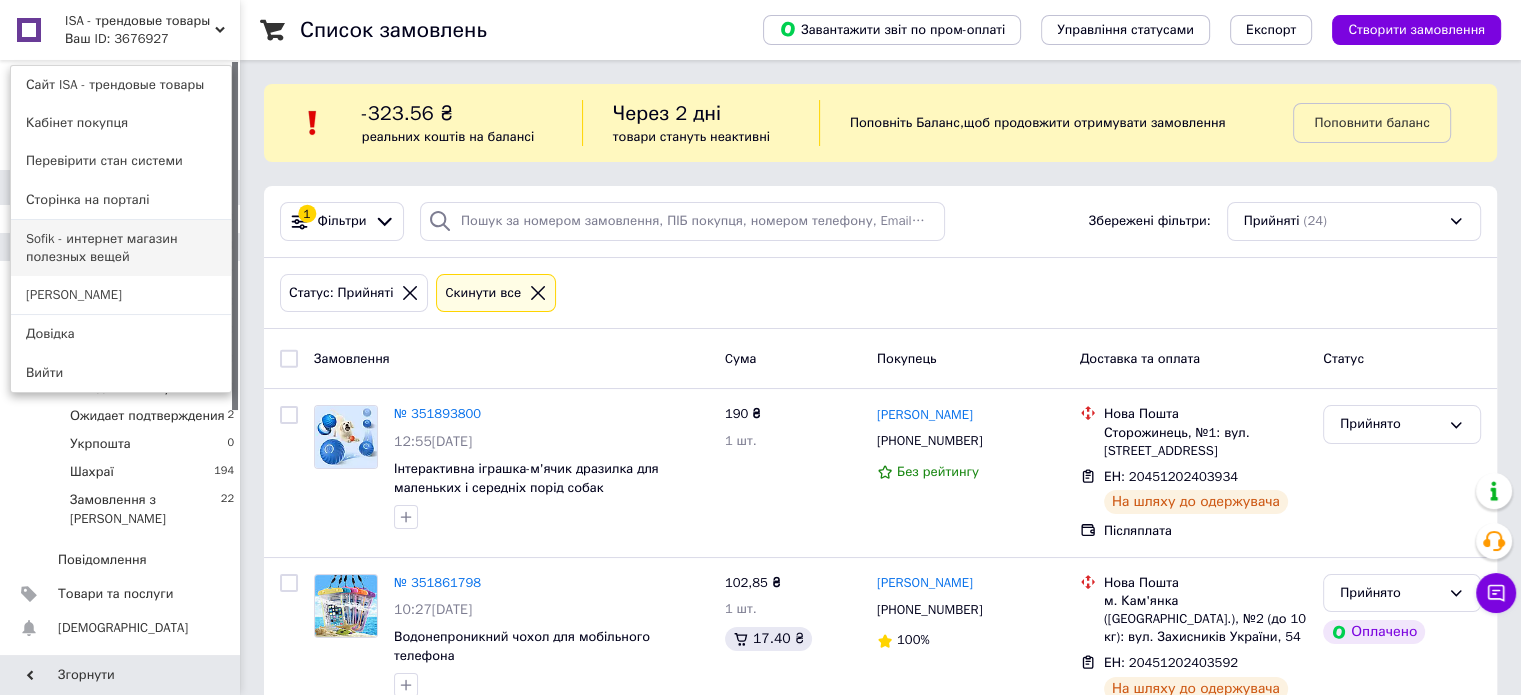 click on "Sofik - интернет магазин полезных вещей" at bounding box center (121, 248) 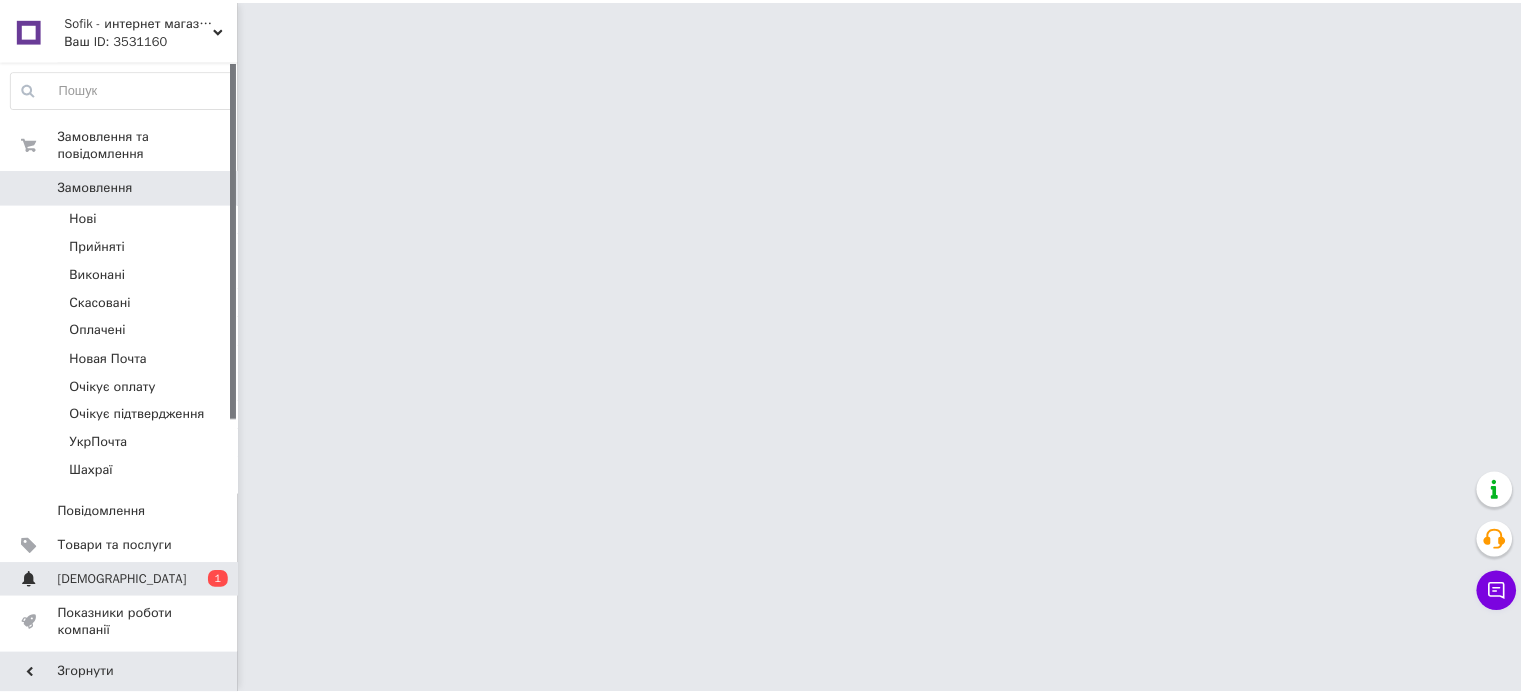 scroll, scrollTop: 0, scrollLeft: 0, axis: both 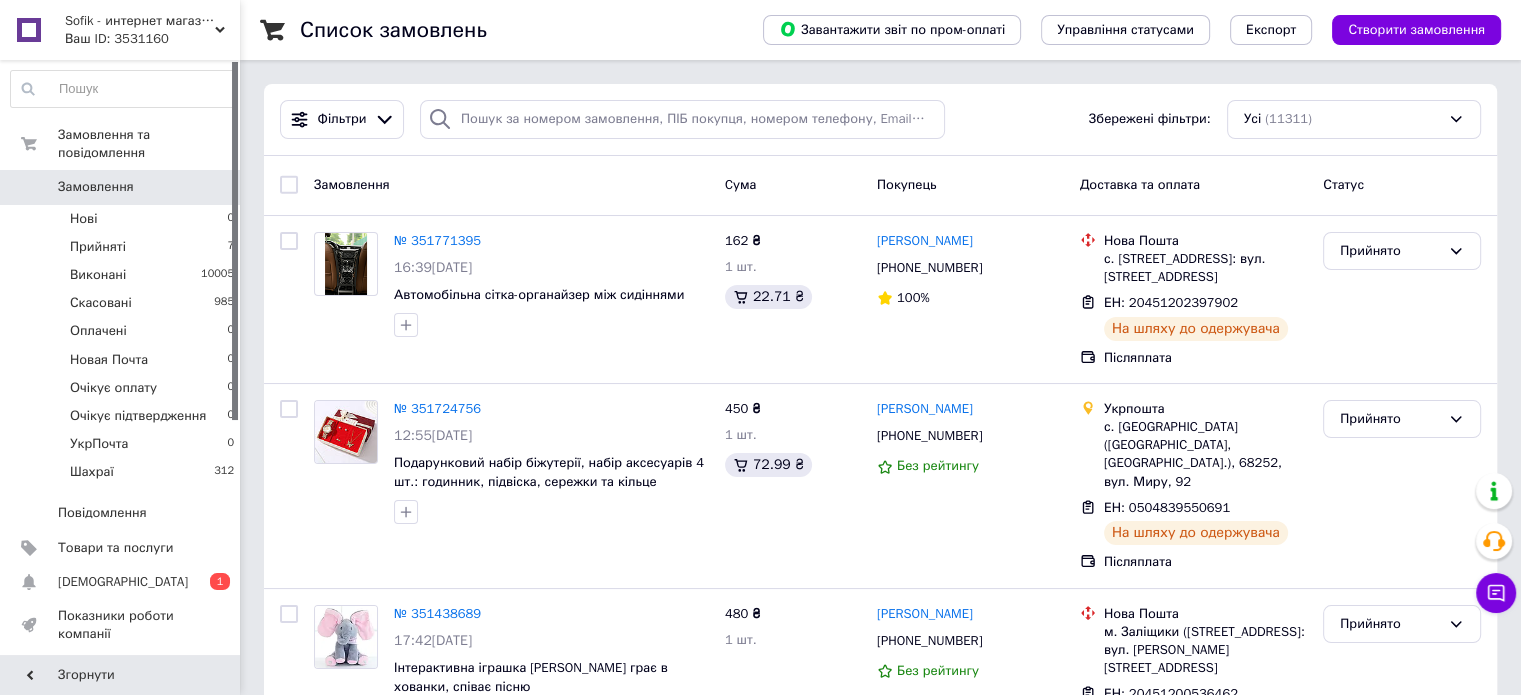 click on "[DEMOGRAPHIC_DATA]" at bounding box center [121, 582] 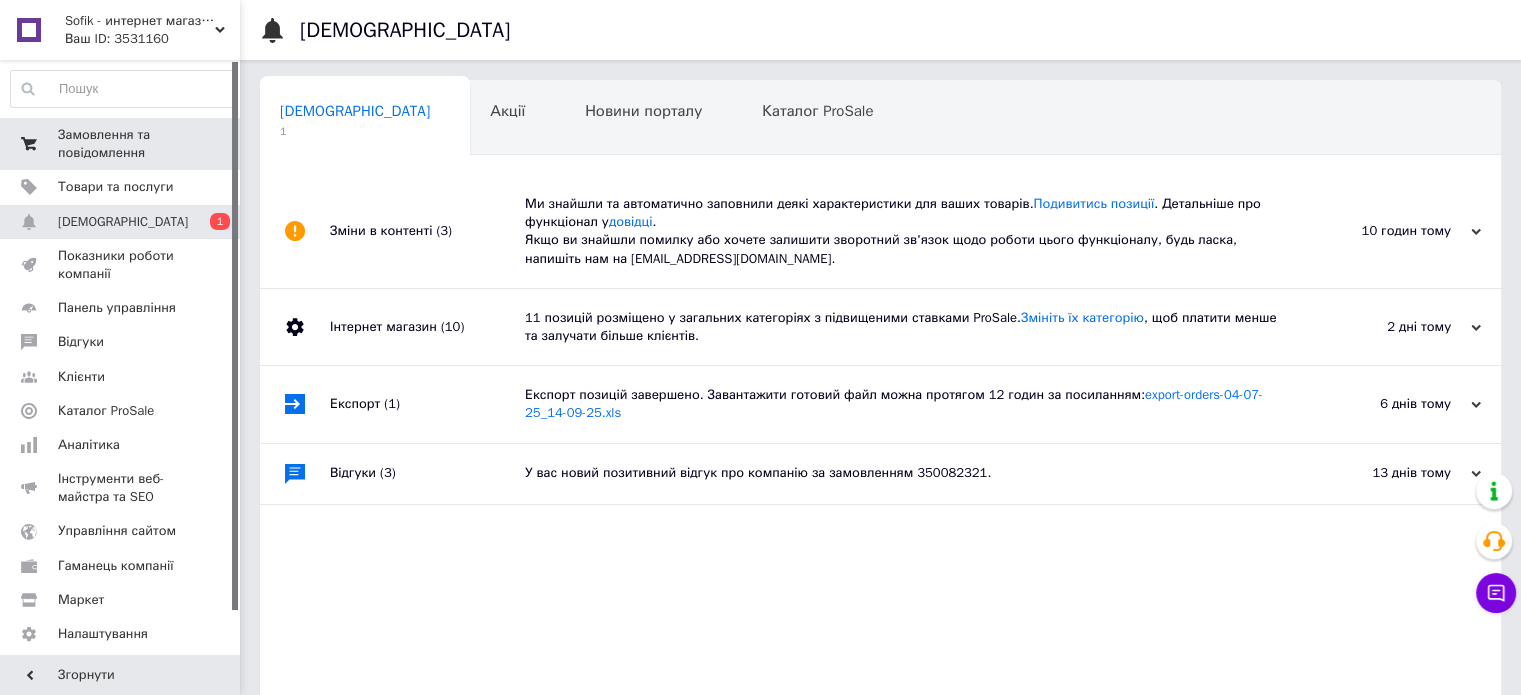 click on "Замовлення та повідомлення" at bounding box center (121, 144) 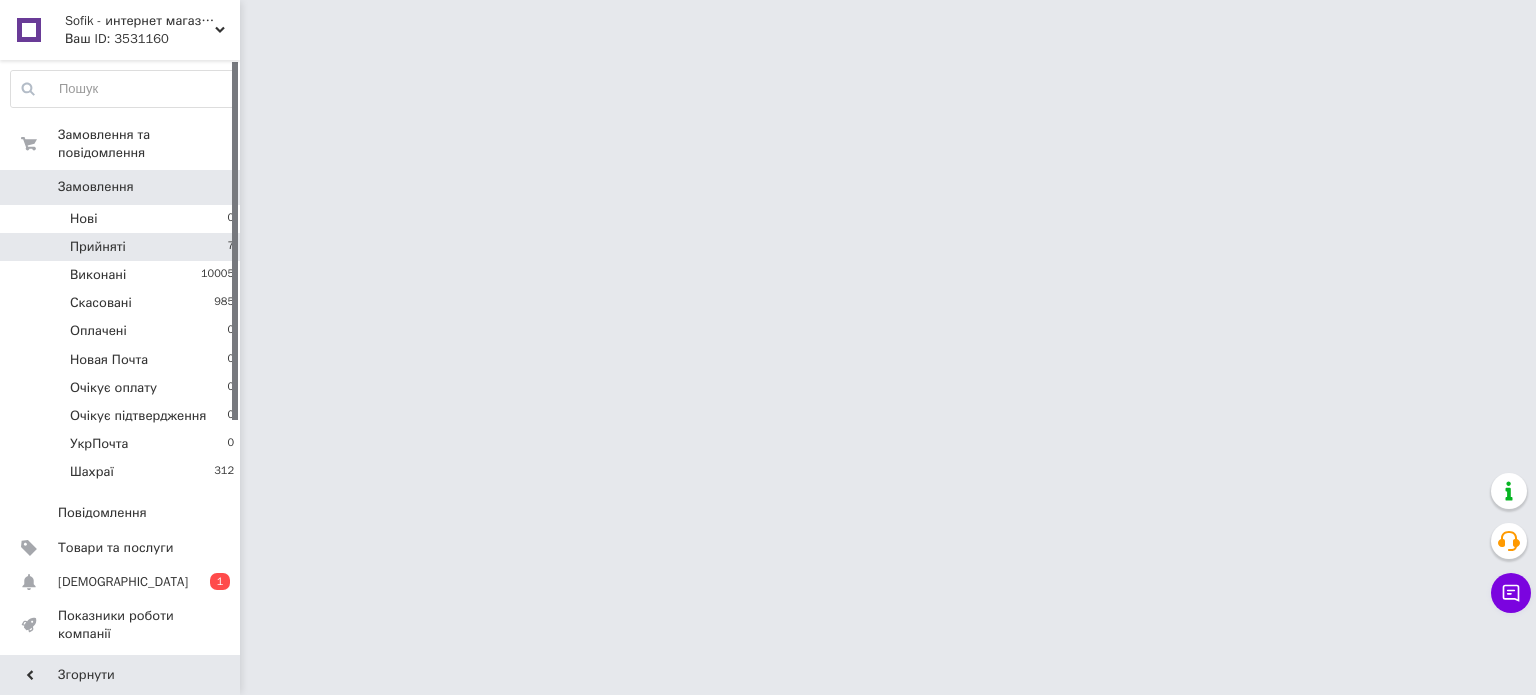 click on "Прийняті 7" at bounding box center (123, 247) 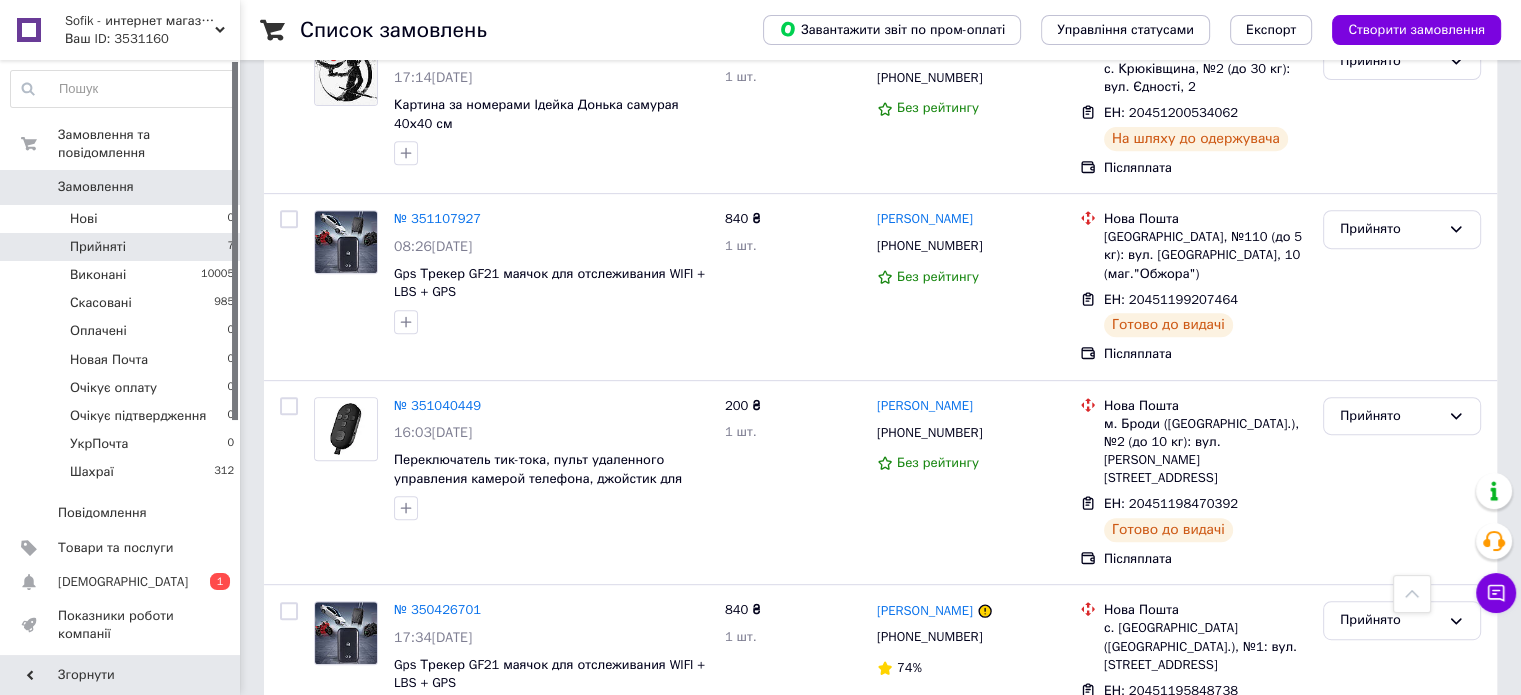 scroll, scrollTop: 827, scrollLeft: 0, axis: vertical 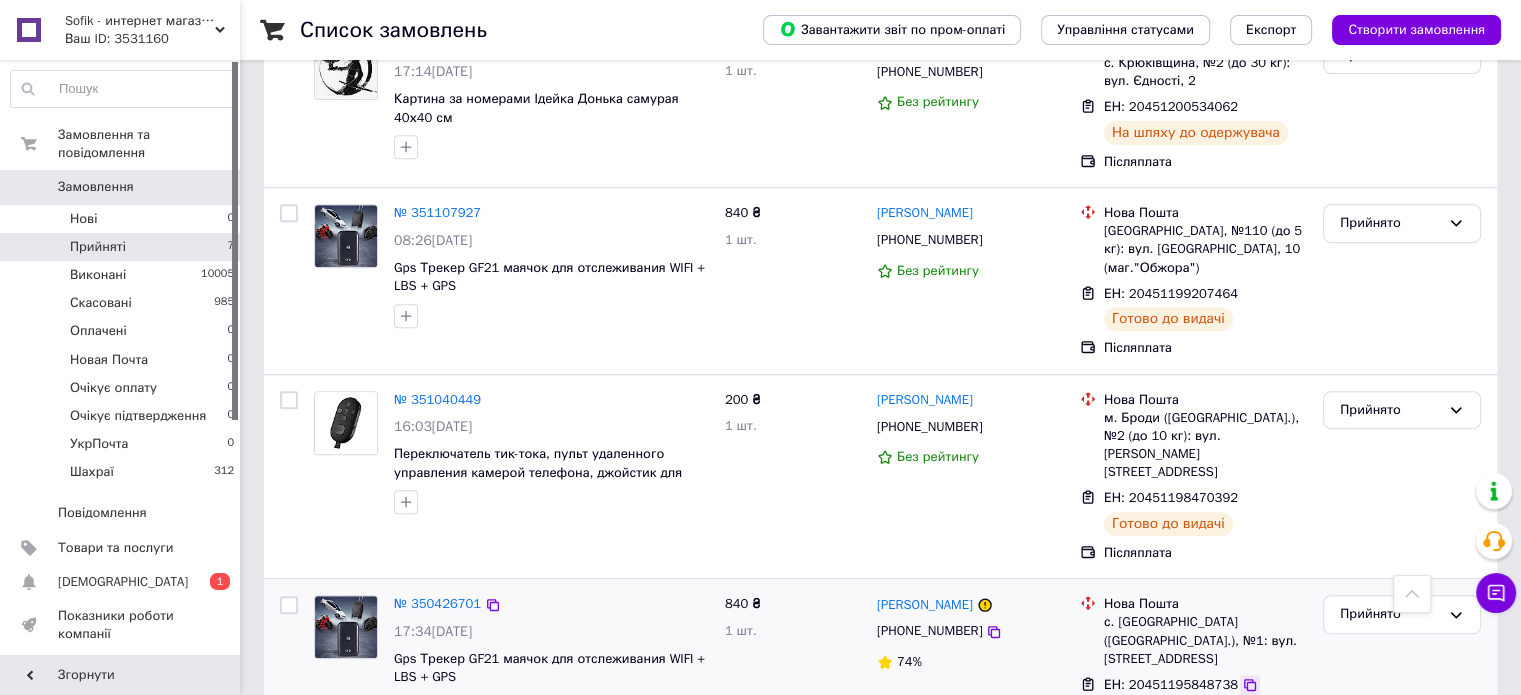 click 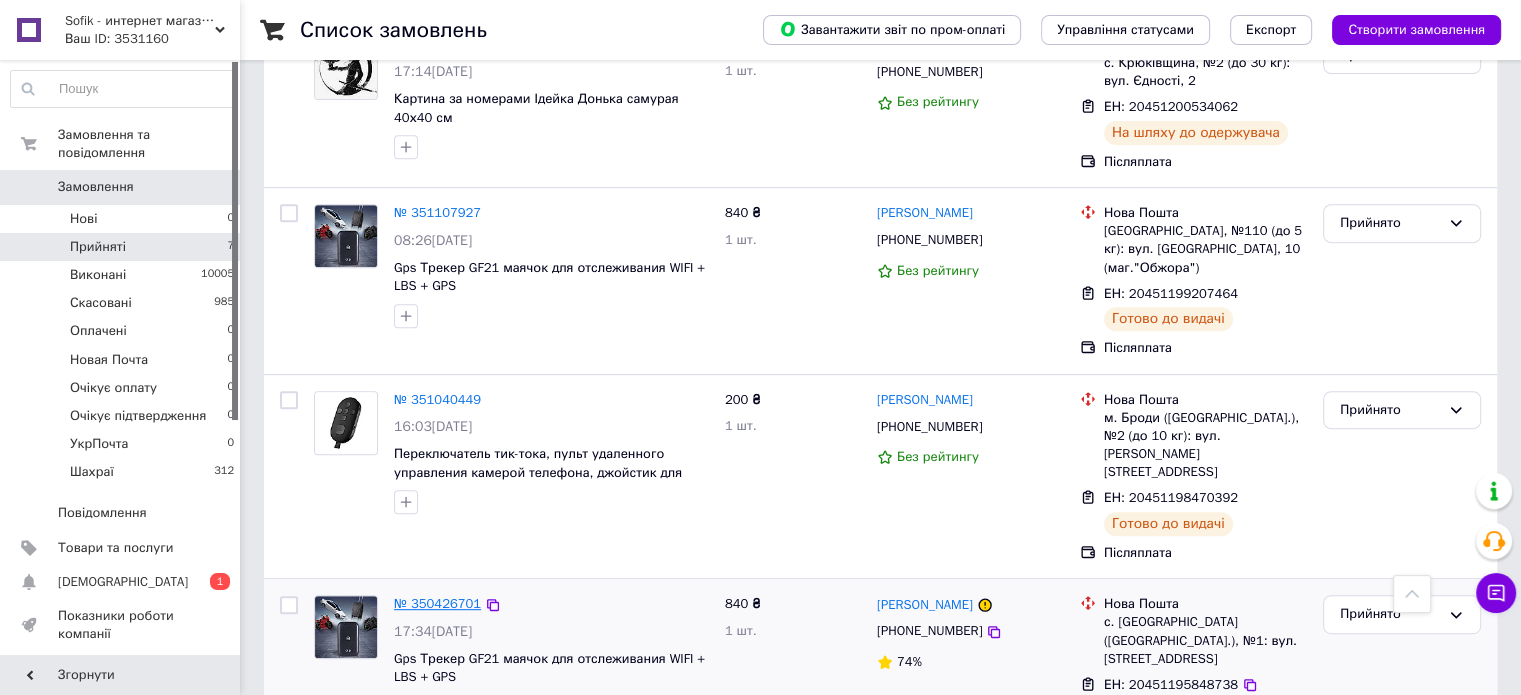 click on "№ 350426701" at bounding box center [437, 603] 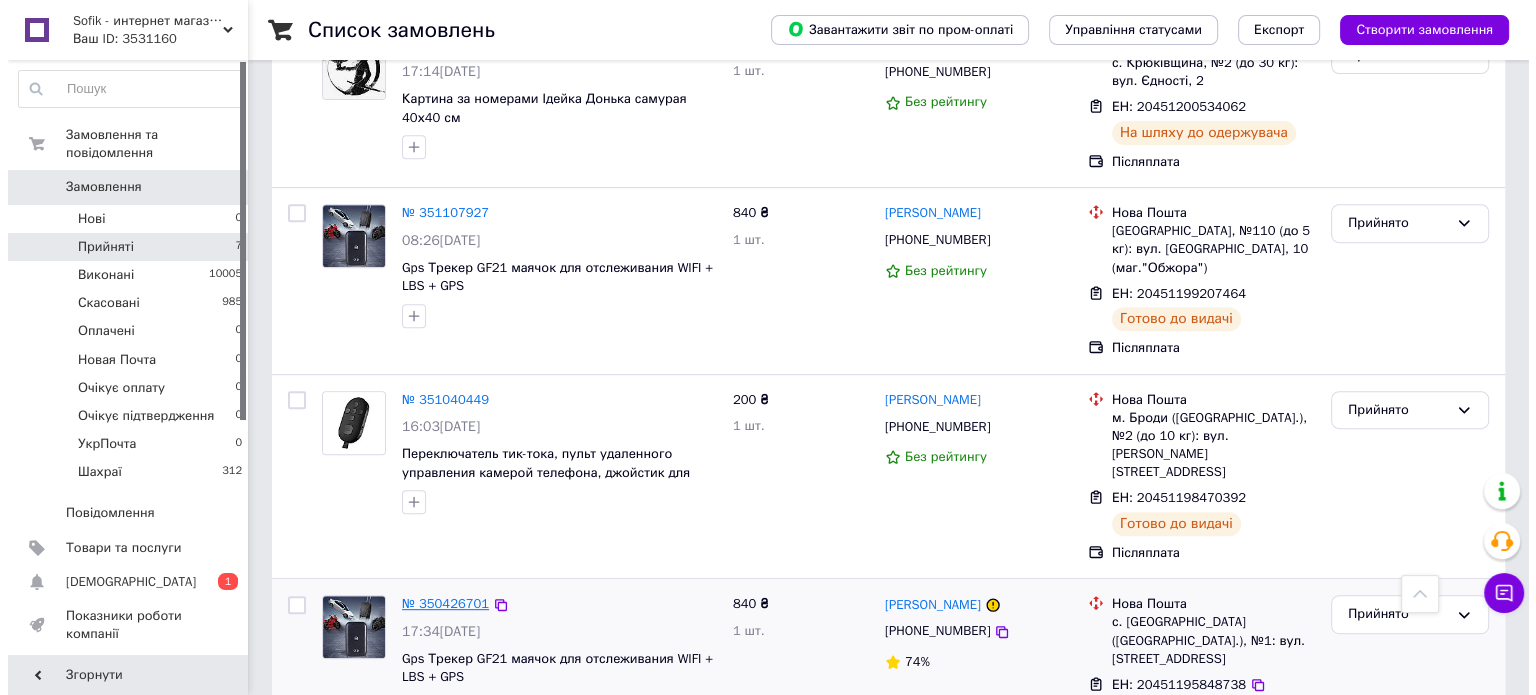 scroll, scrollTop: 0, scrollLeft: 0, axis: both 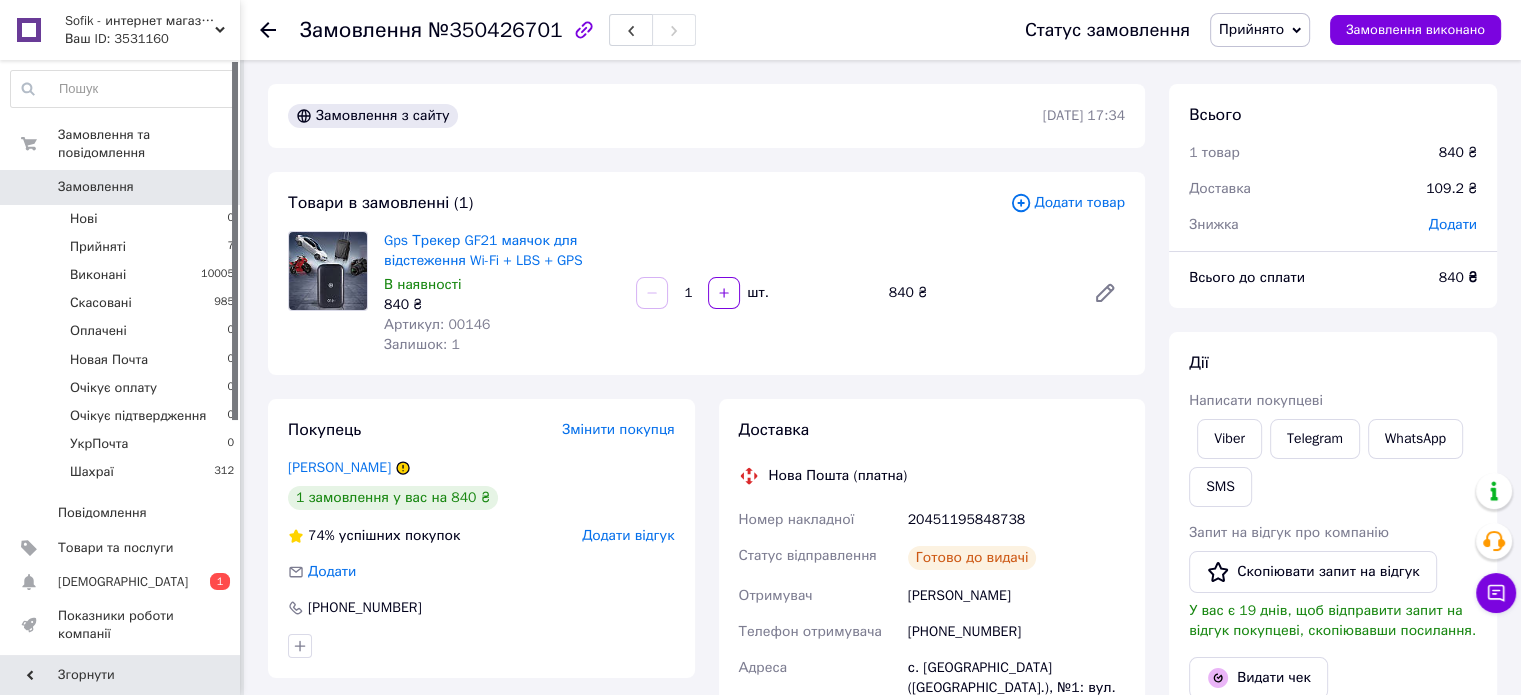 click on "Додати відгук" at bounding box center [628, 535] 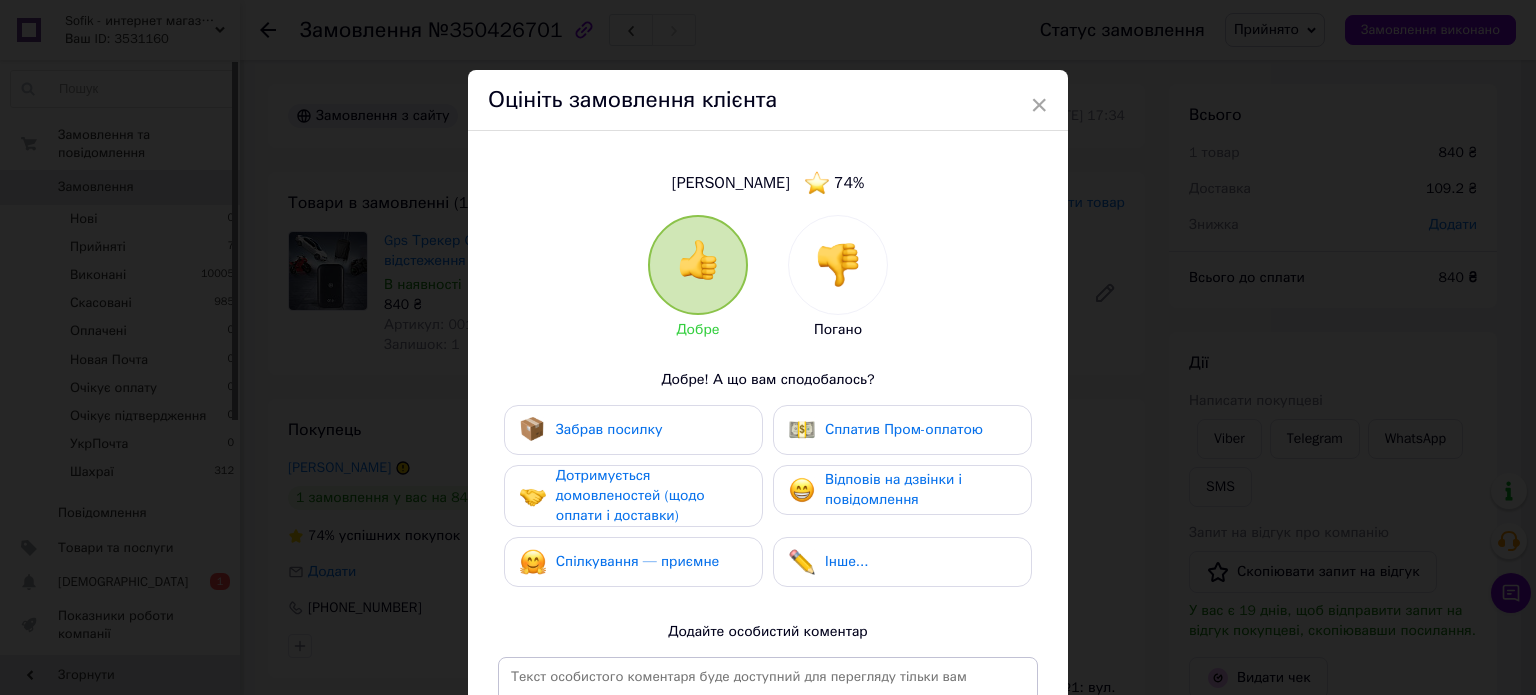 click at bounding box center [838, 265] 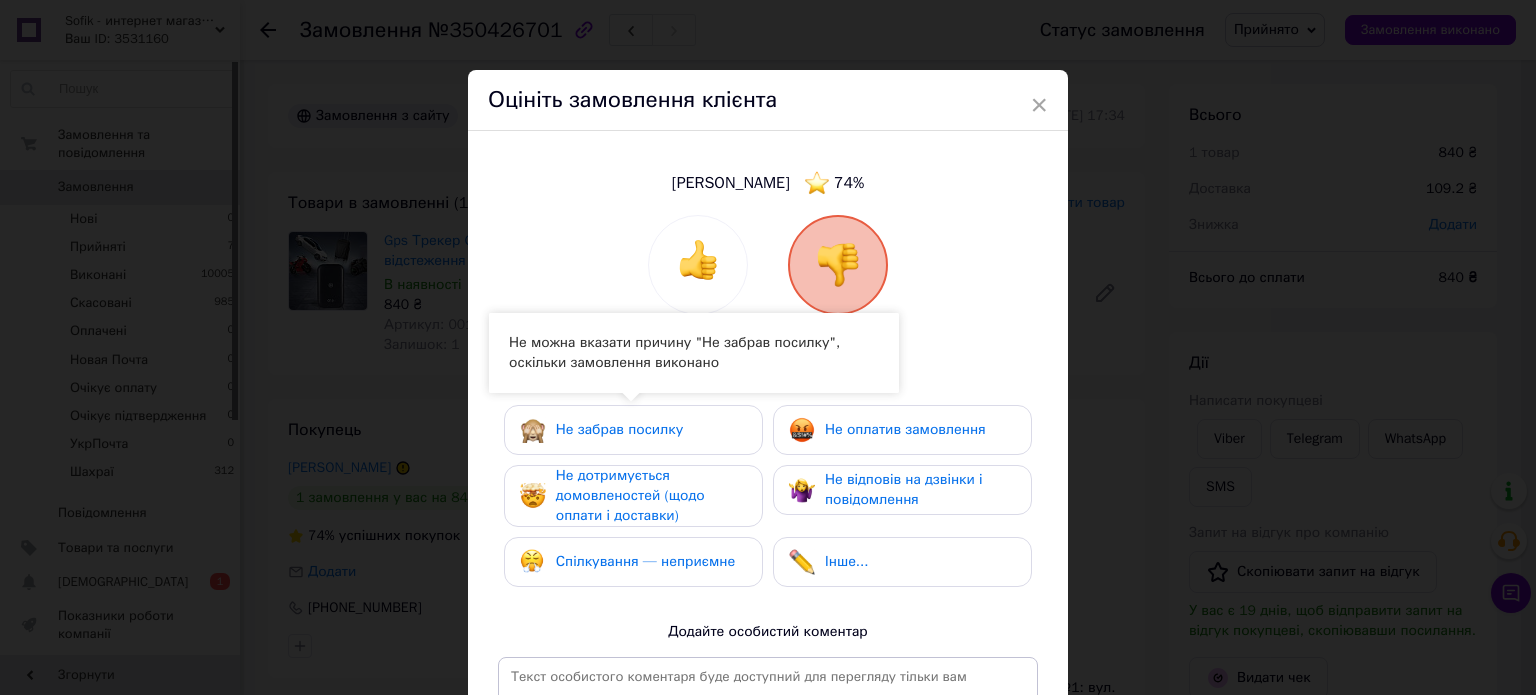 drag, startPoint x: 668, startPoint y: 424, endPoint x: 880, endPoint y: 427, distance: 212.02122 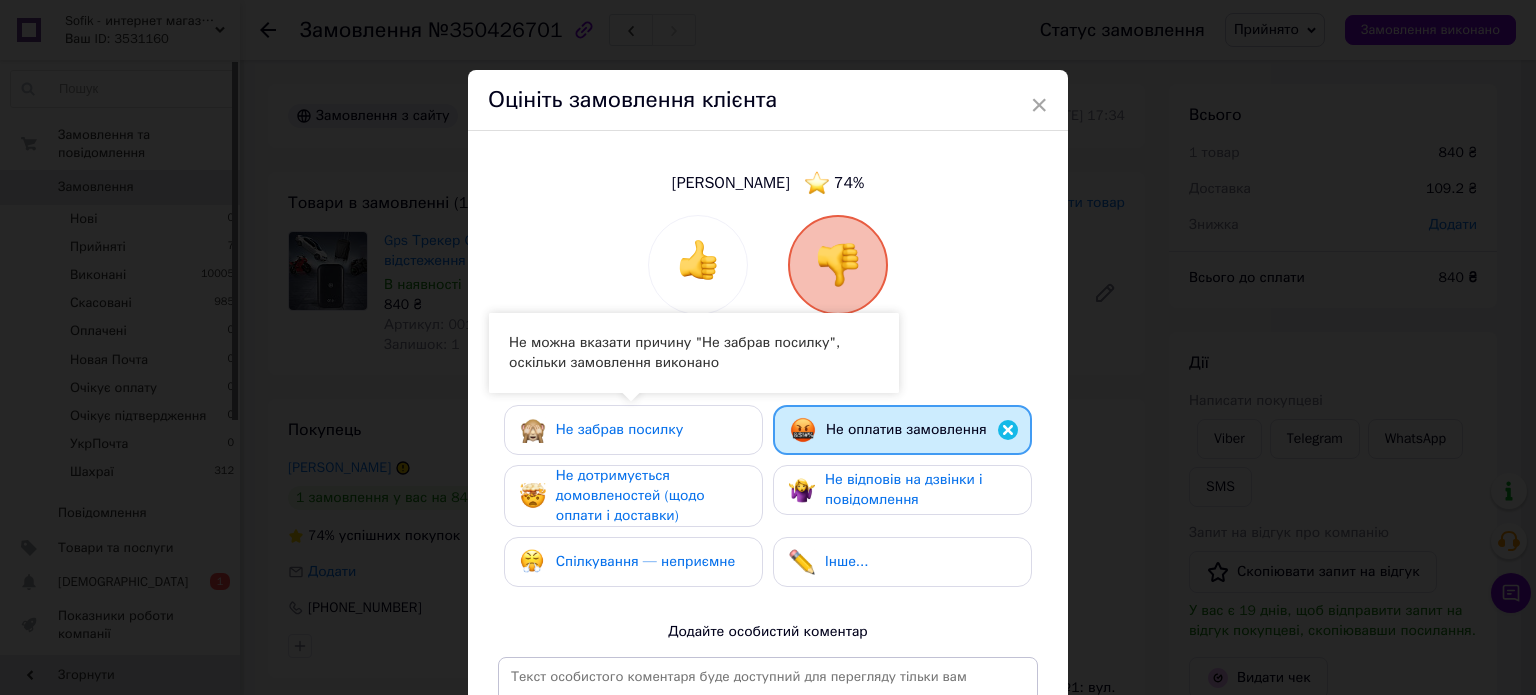 click on "Не забрав посилку" at bounding box center (633, 430) 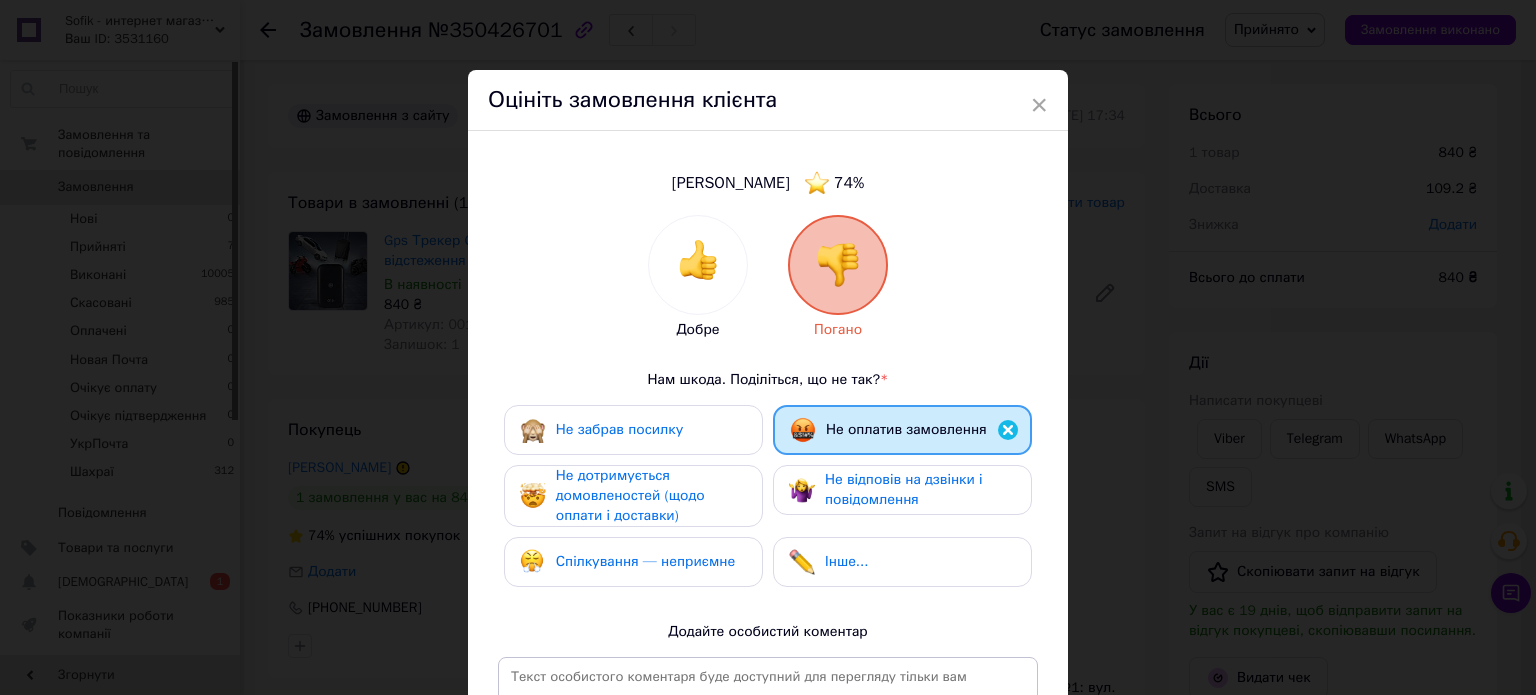 click on "Не дотримується домовленостей (щодо оплати і доставки)" at bounding box center [630, 495] 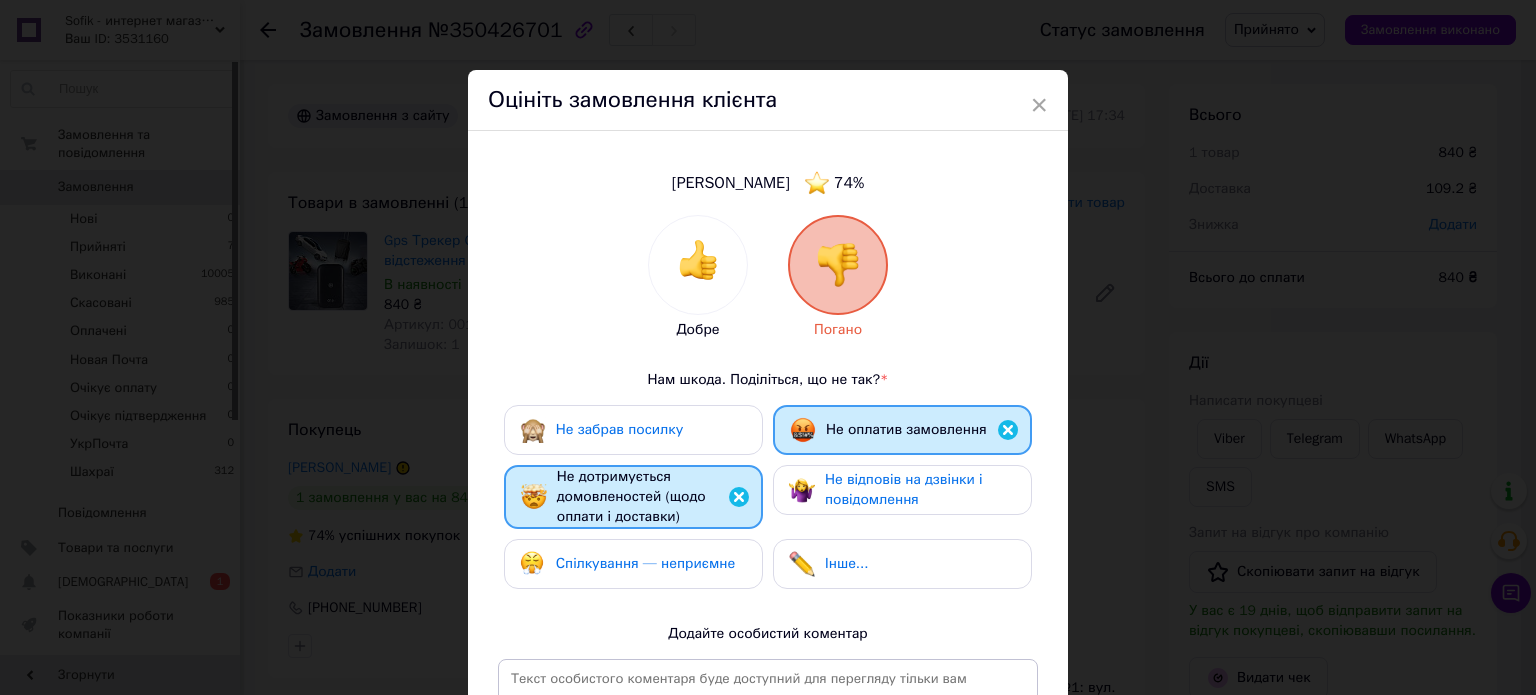 click on "Не відповів на дзвінки і повідомлення" at bounding box center [904, 489] 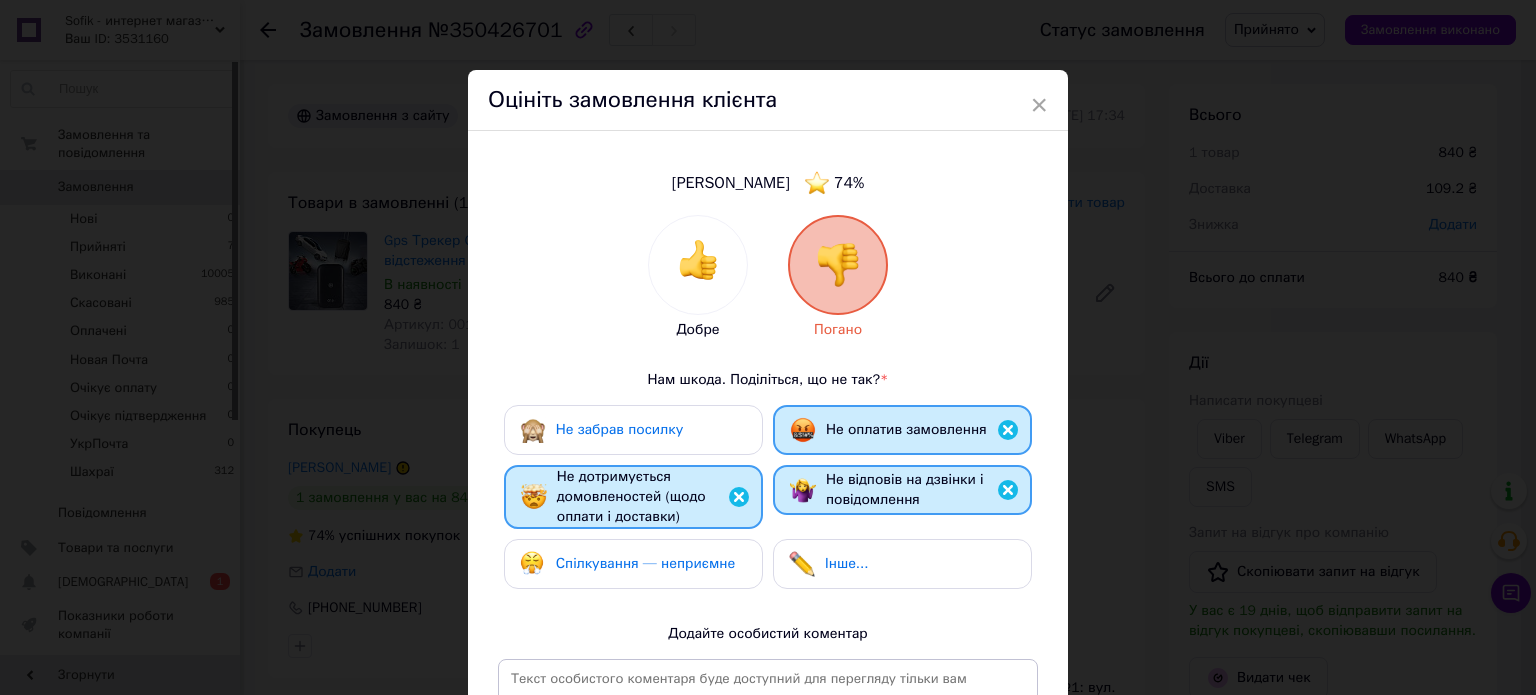 click on "Спілкування — неприємне" at bounding box center (645, 563) 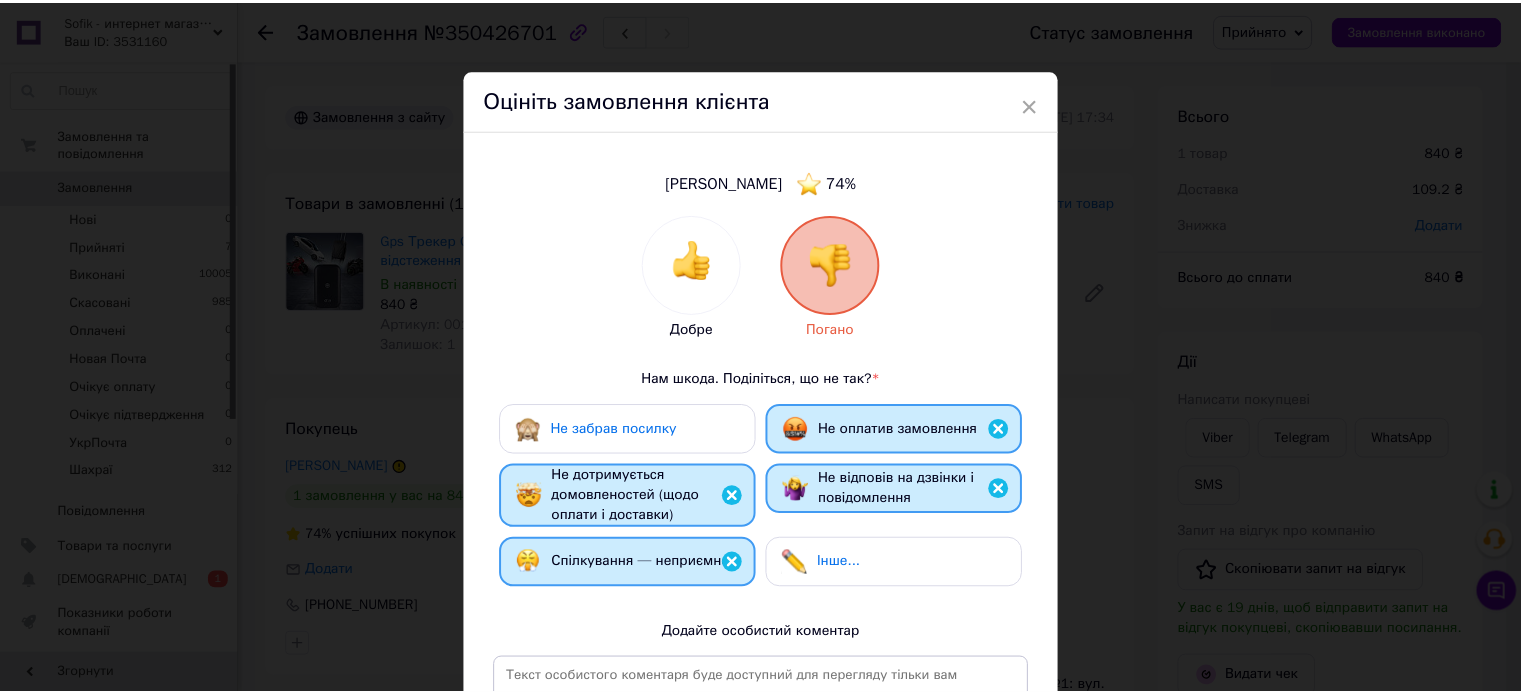 scroll, scrollTop: 296, scrollLeft: 0, axis: vertical 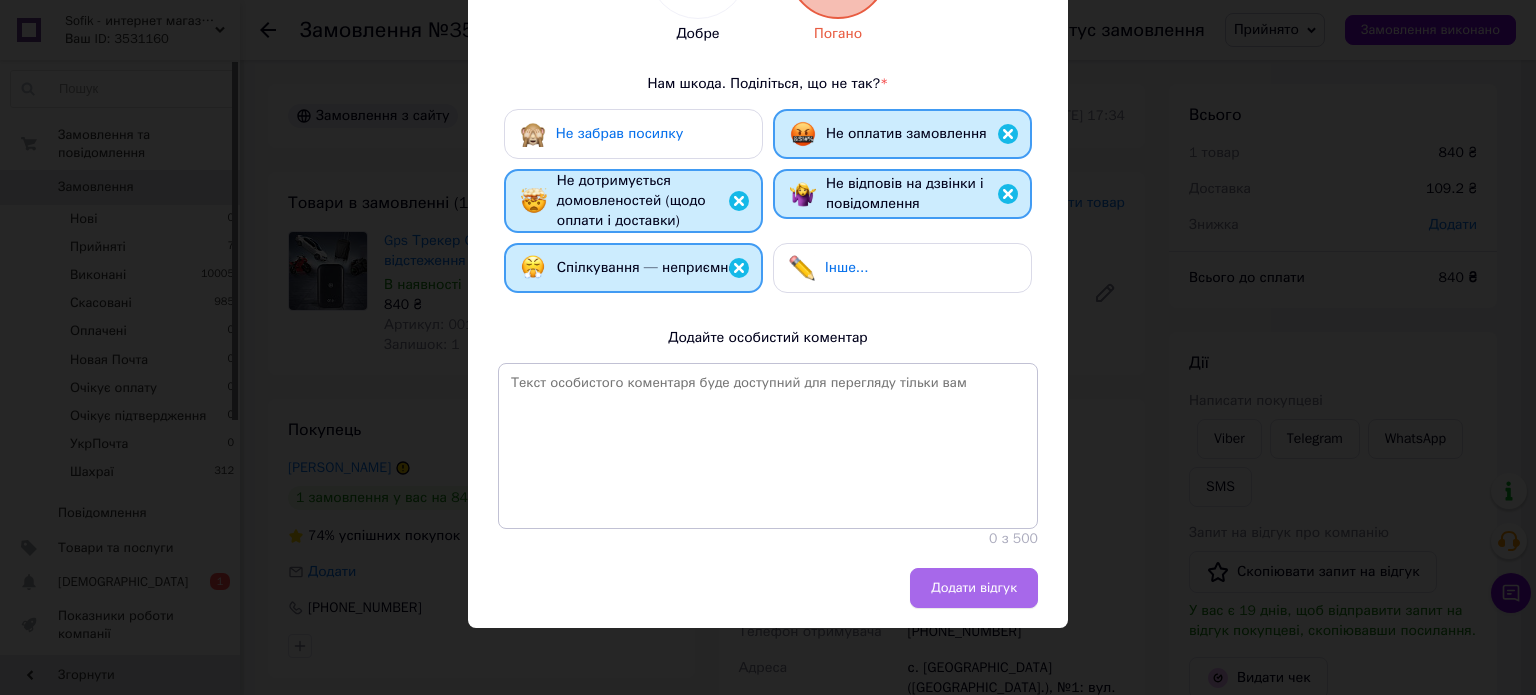 click on "Додати відгук" at bounding box center [974, 588] 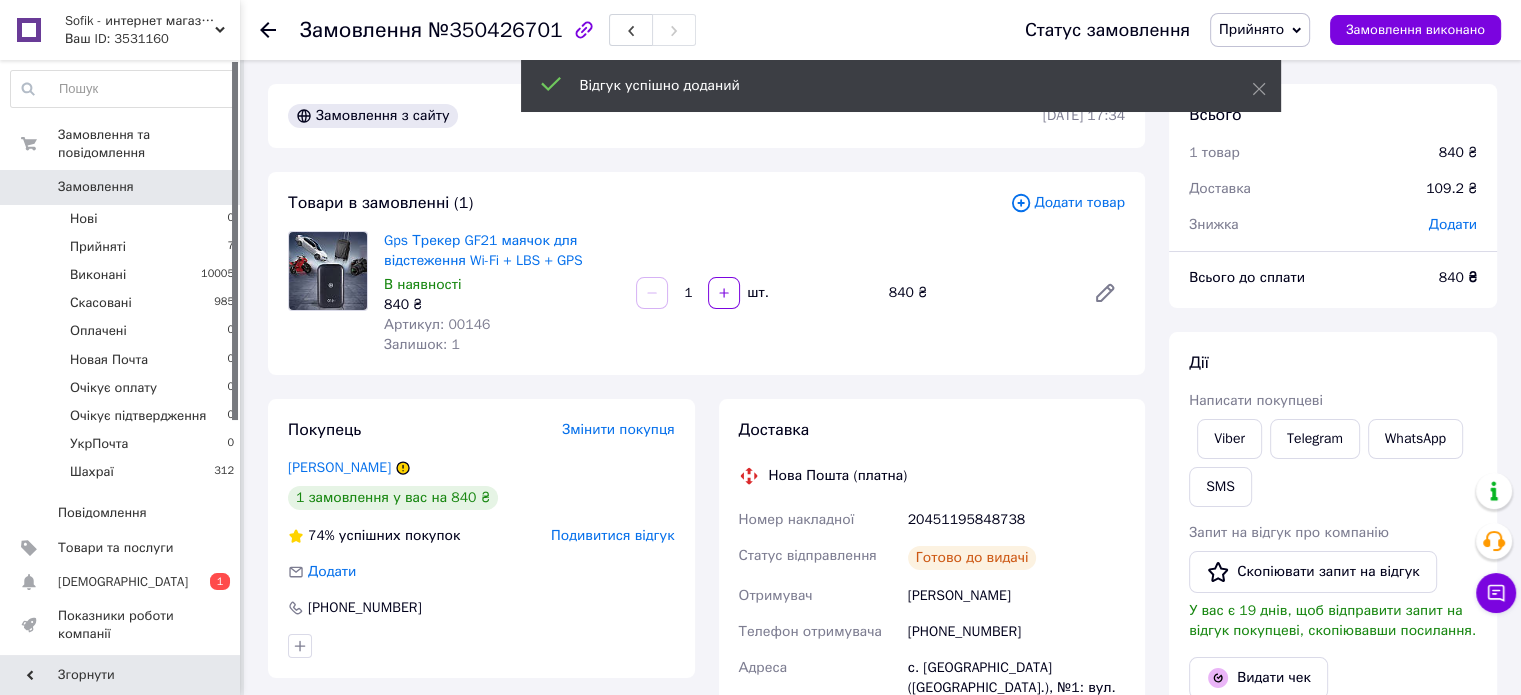 click on "Прийнято" at bounding box center (1251, 29) 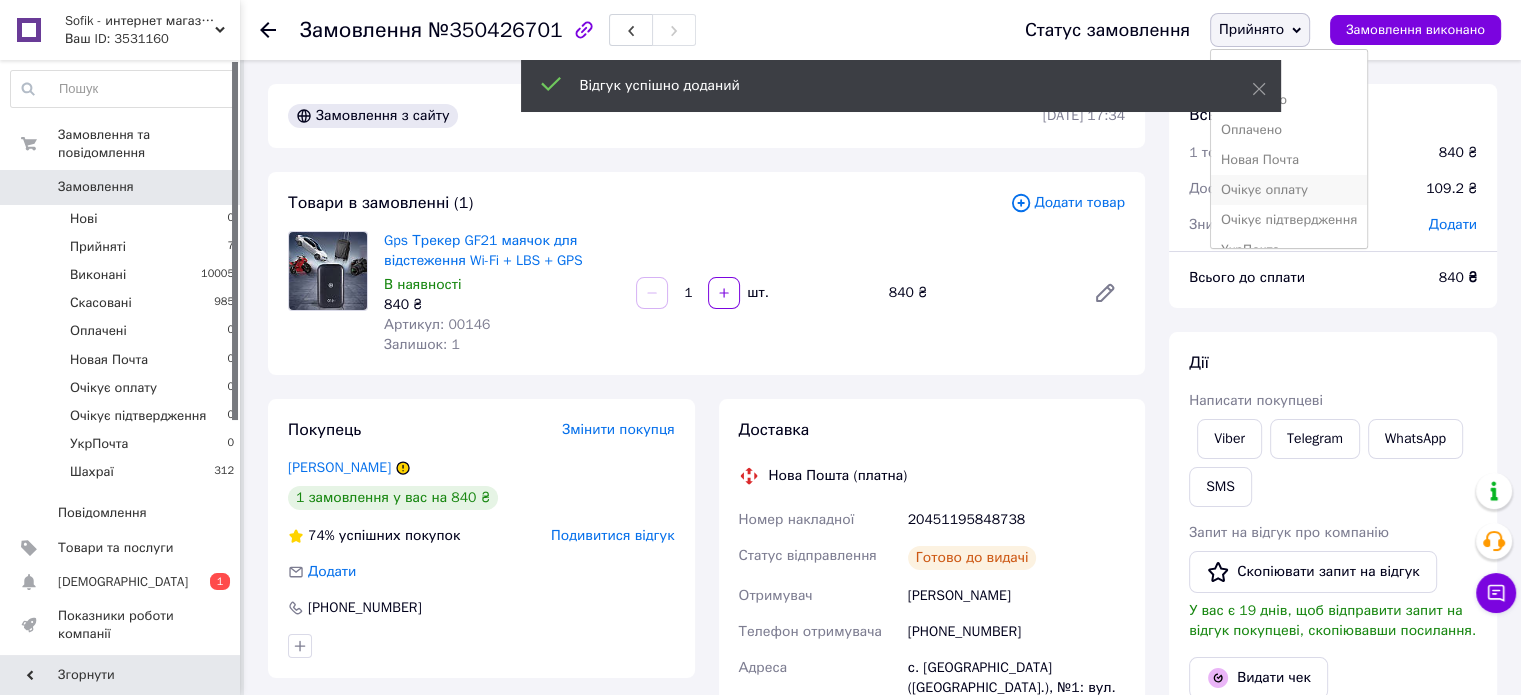 scroll, scrollTop: 52, scrollLeft: 0, axis: vertical 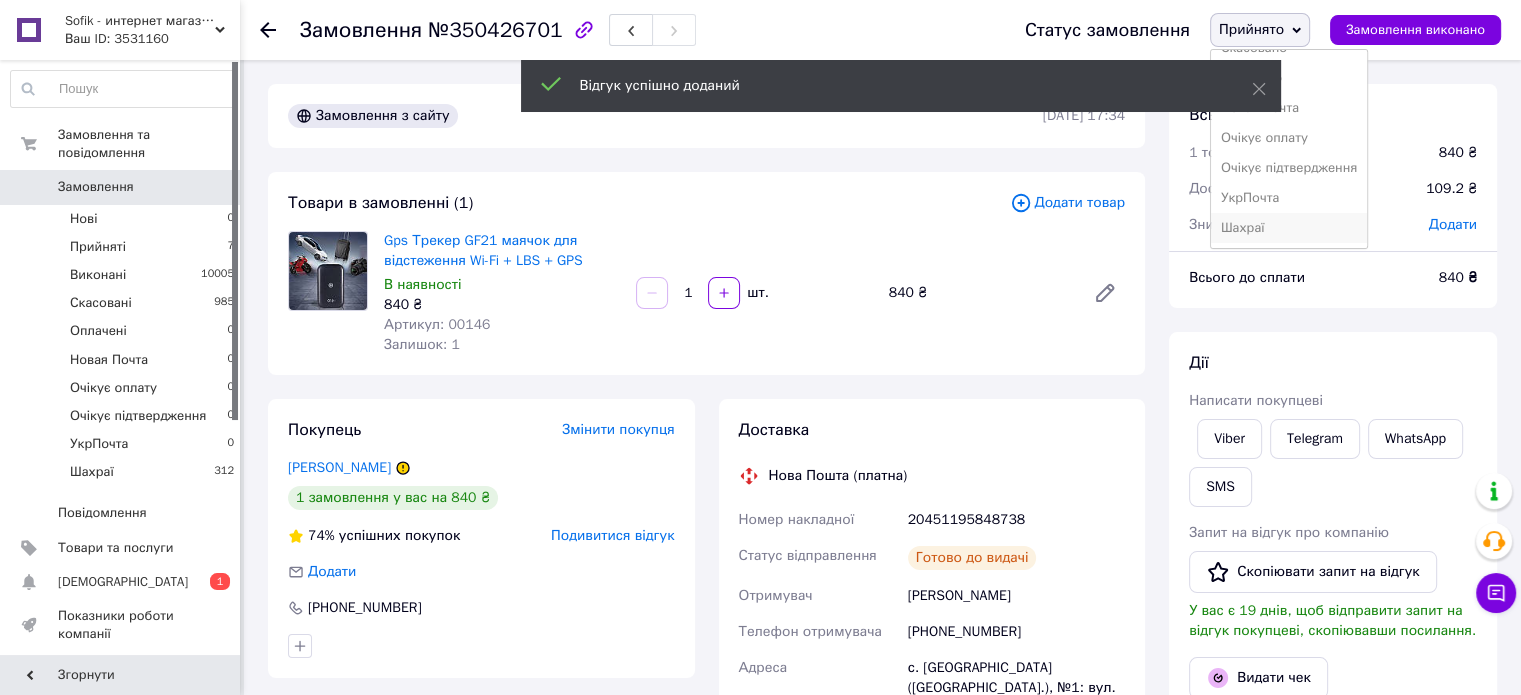 click on "Шахраї" at bounding box center [1289, 228] 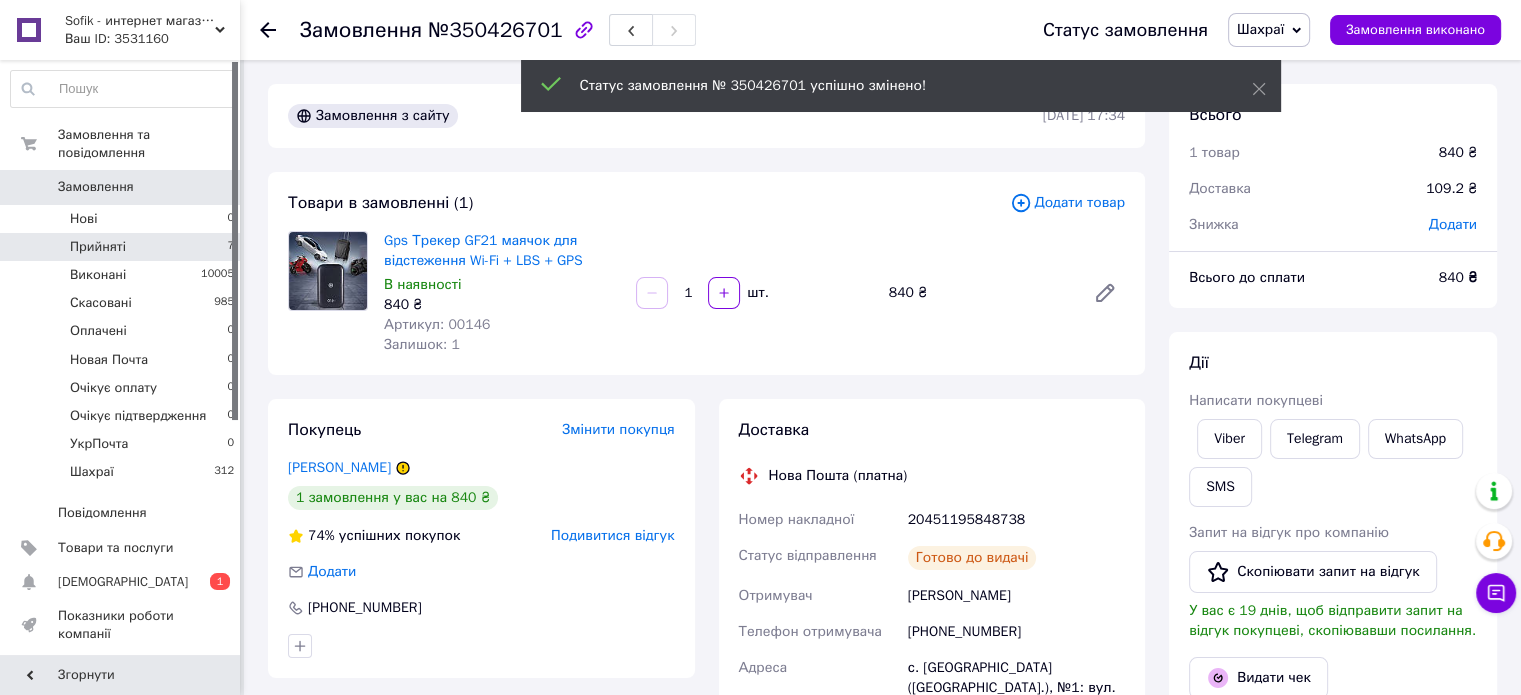 click on "Прийняті 7" at bounding box center [123, 247] 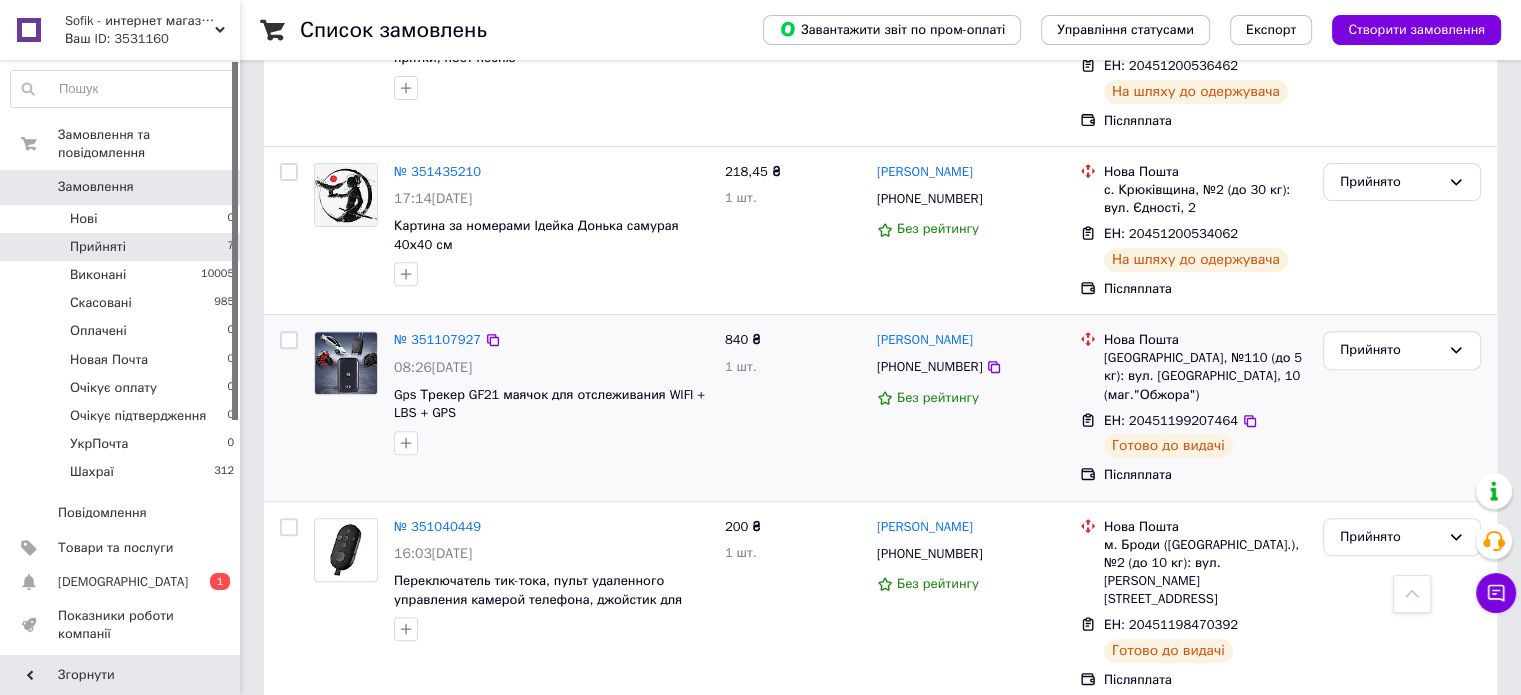 scroll, scrollTop: 827, scrollLeft: 0, axis: vertical 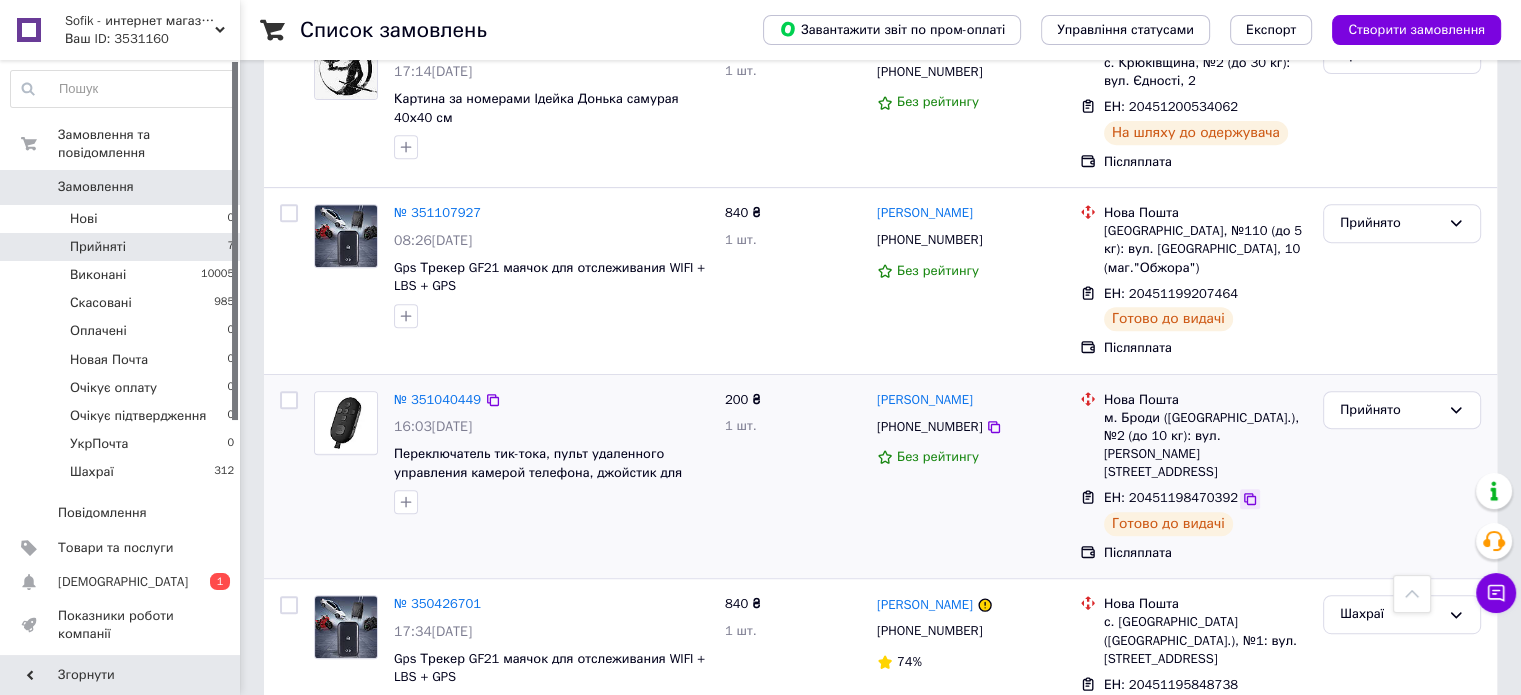 click 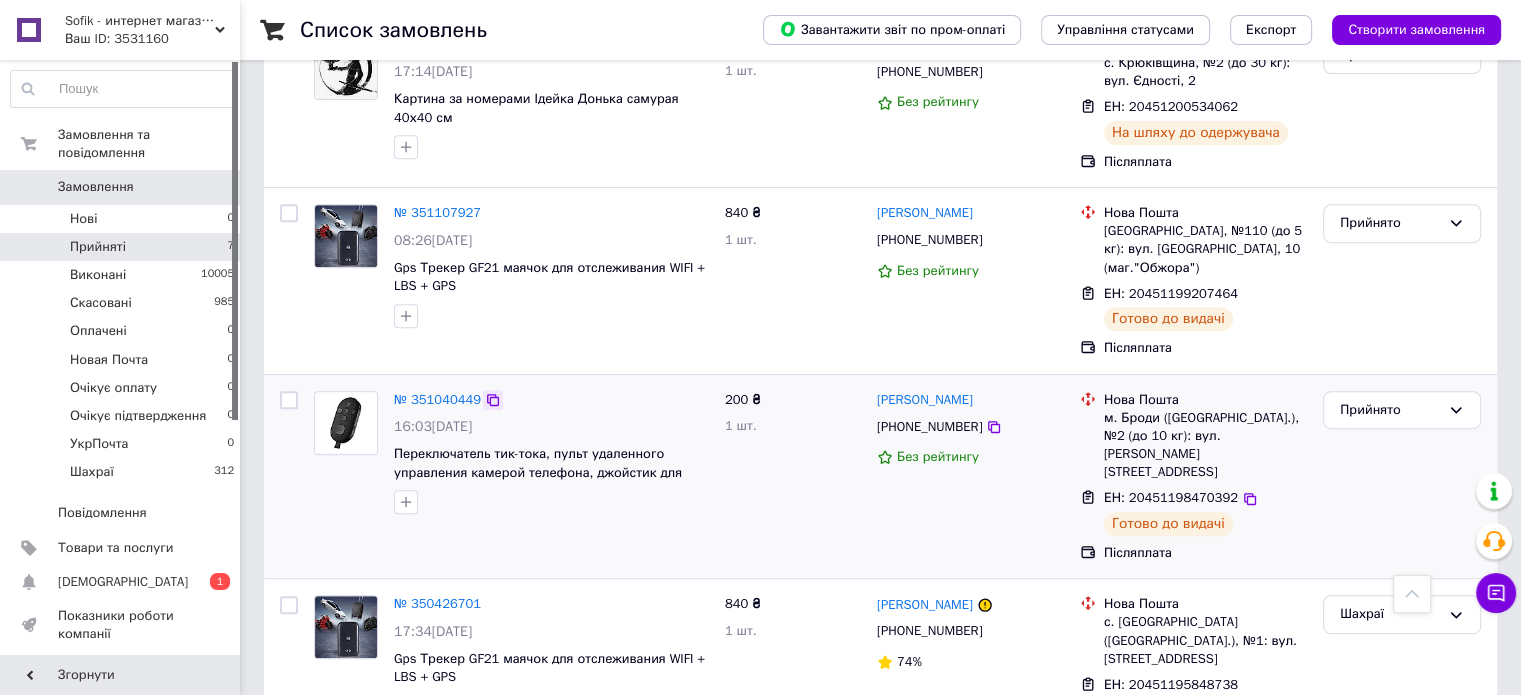 click 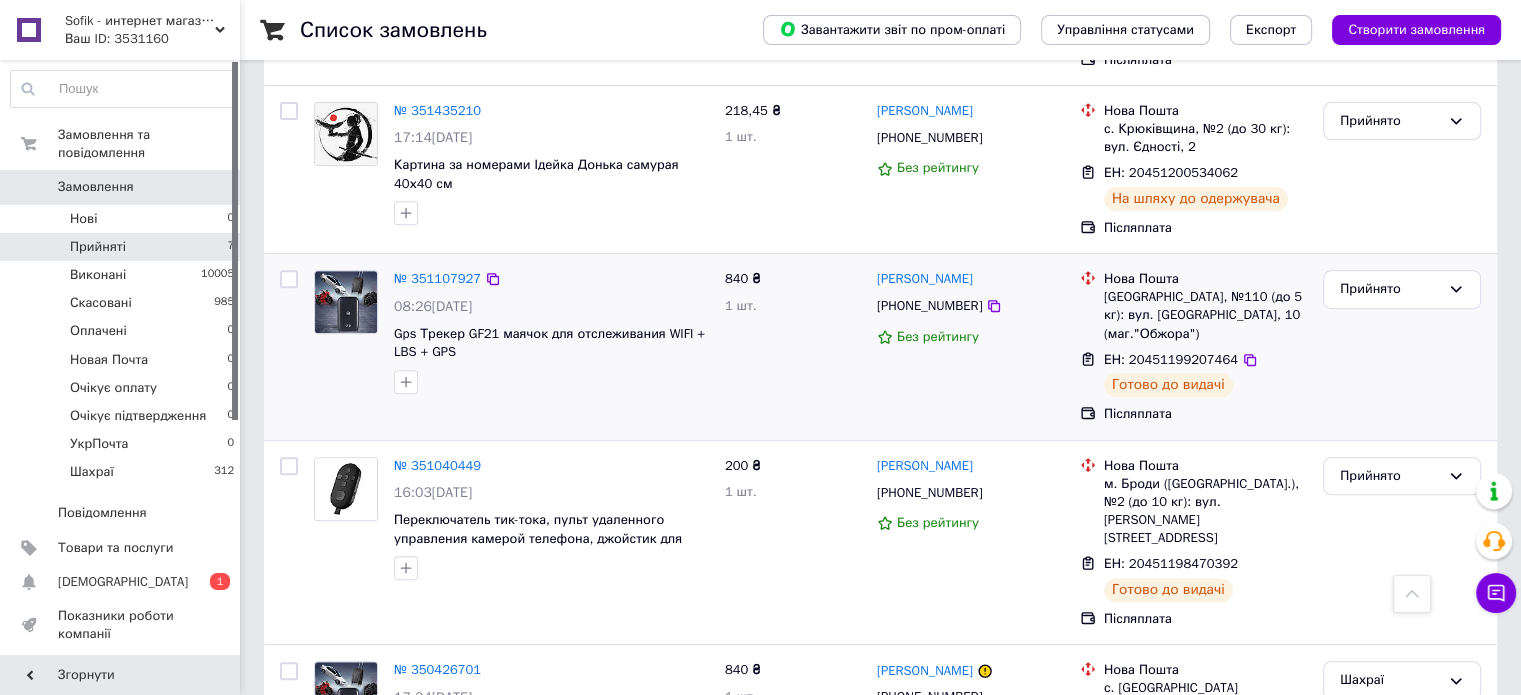 scroll, scrollTop: 727, scrollLeft: 0, axis: vertical 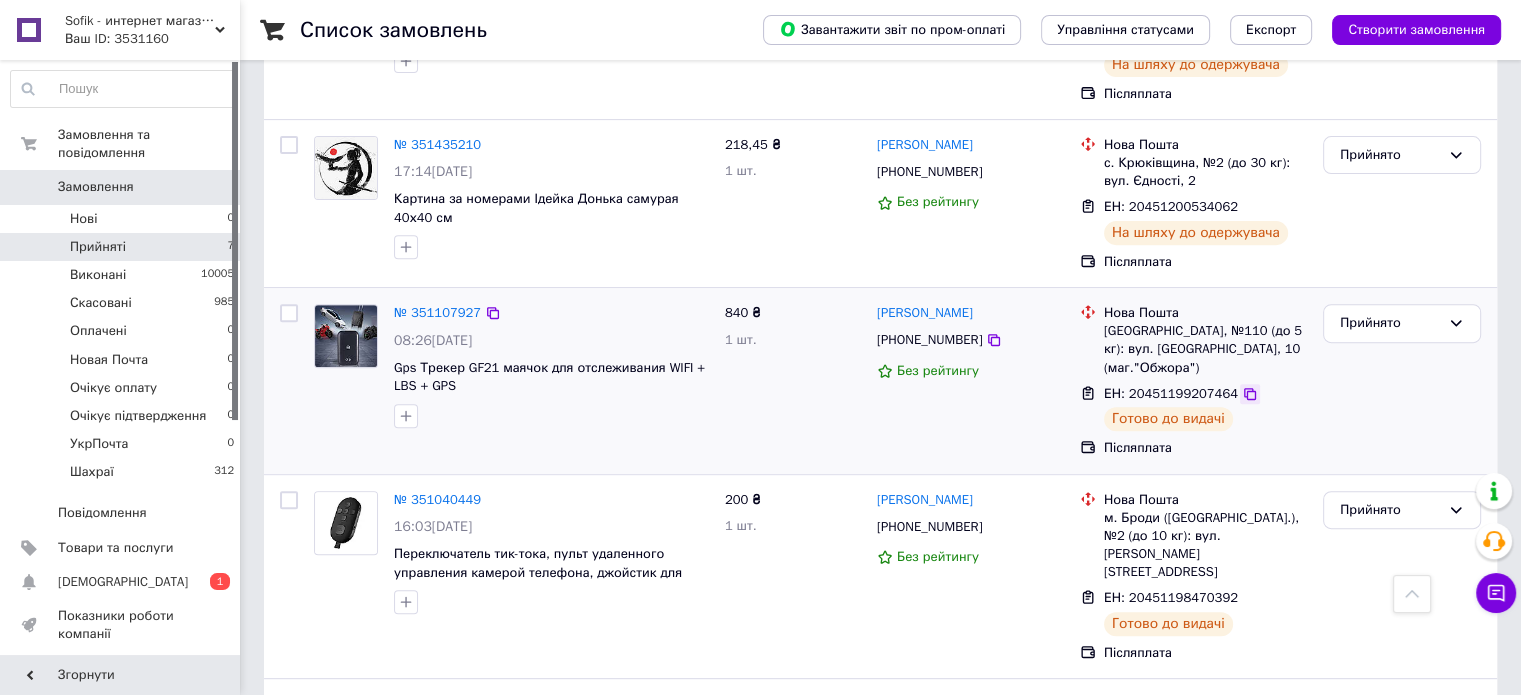 click 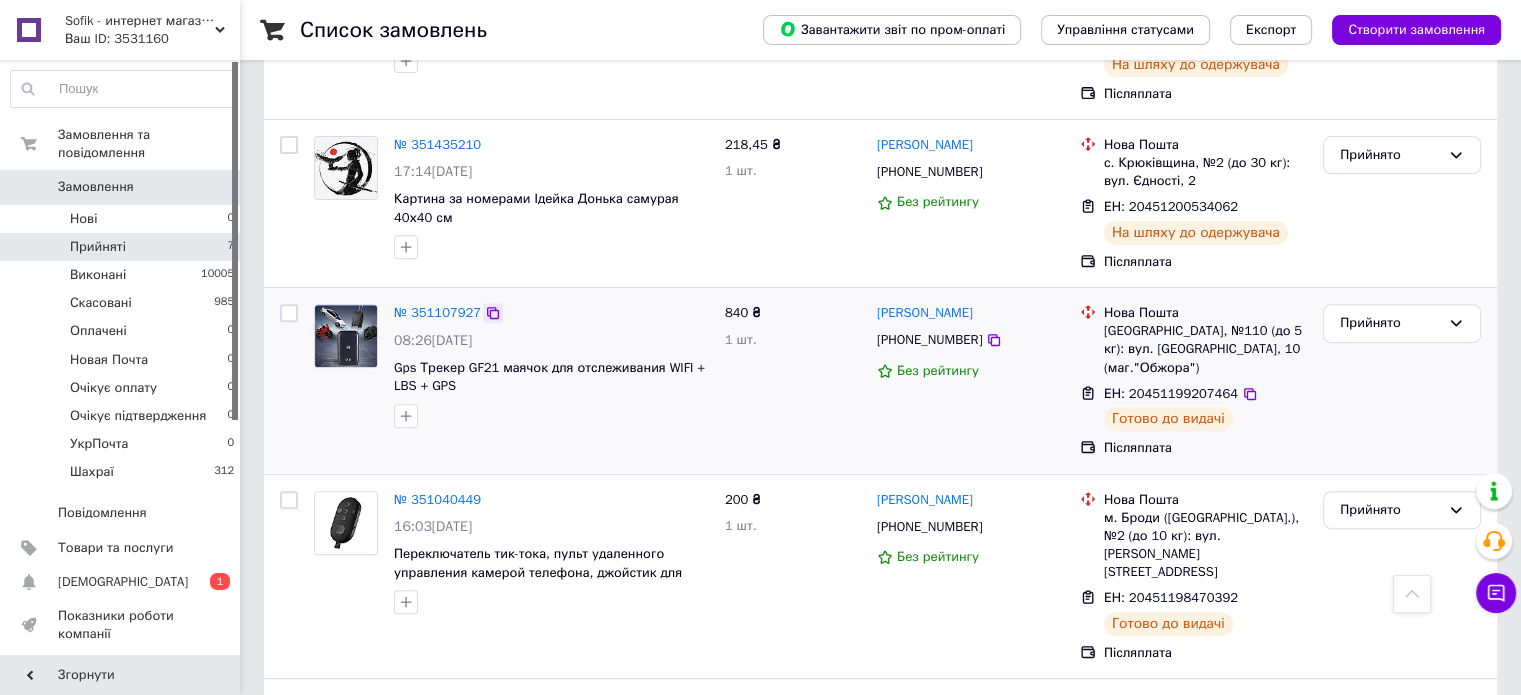 click 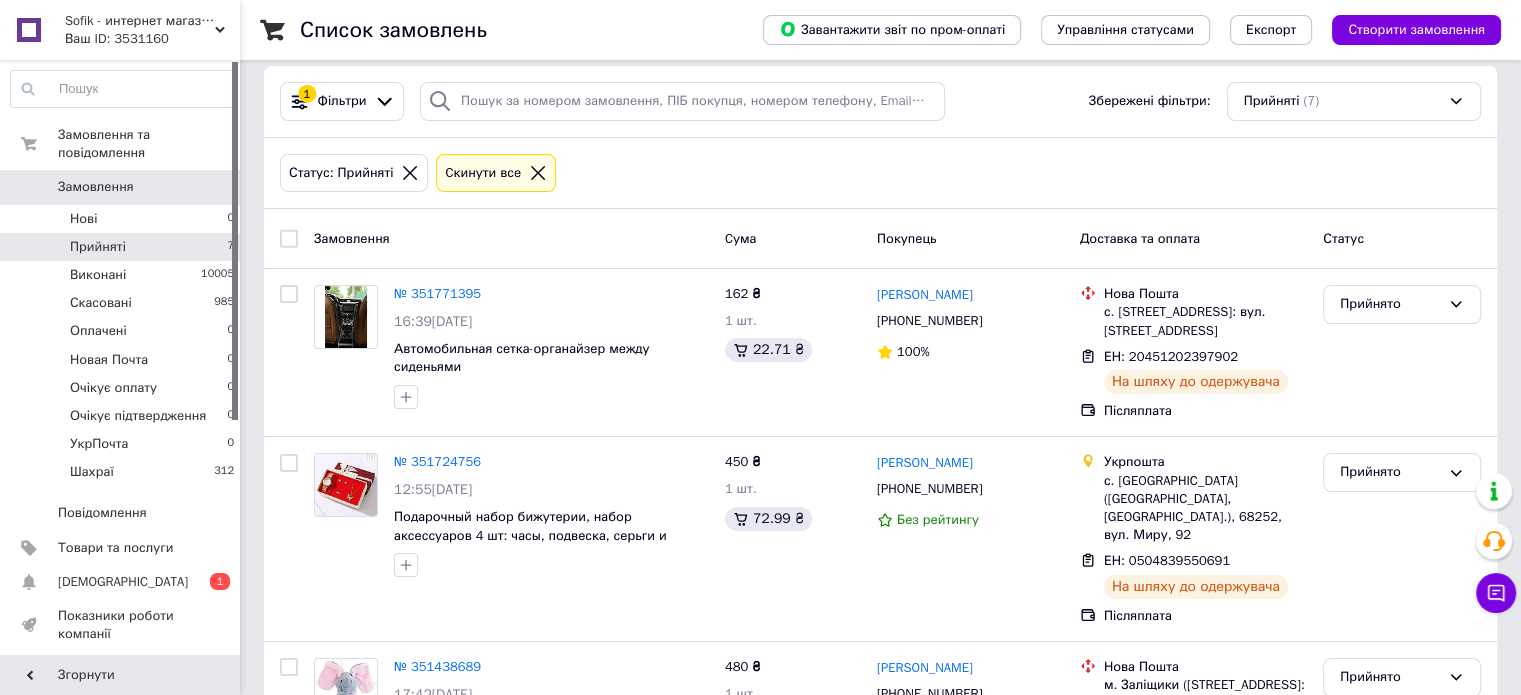 scroll, scrollTop: 0, scrollLeft: 0, axis: both 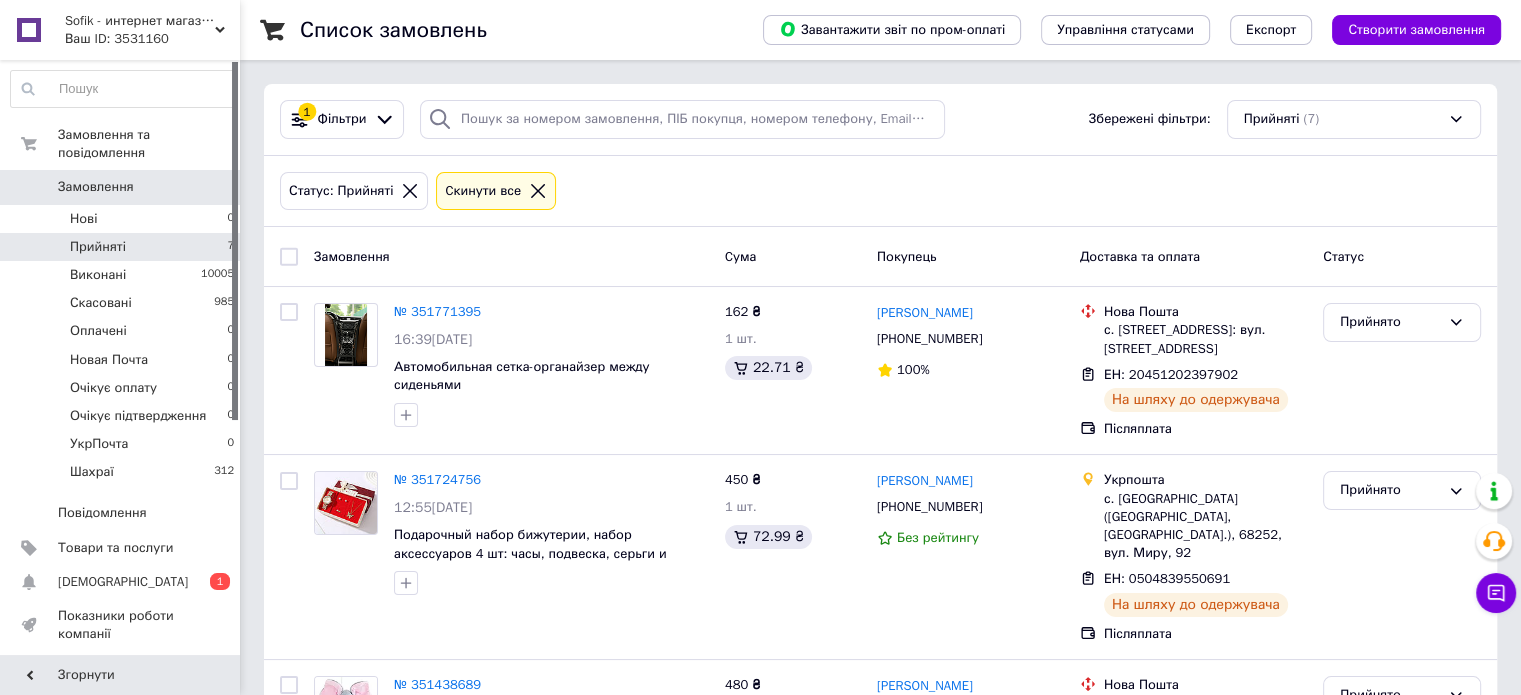 click on "Sofik - интернет магазин полезных вещей" at bounding box center (140, 21) 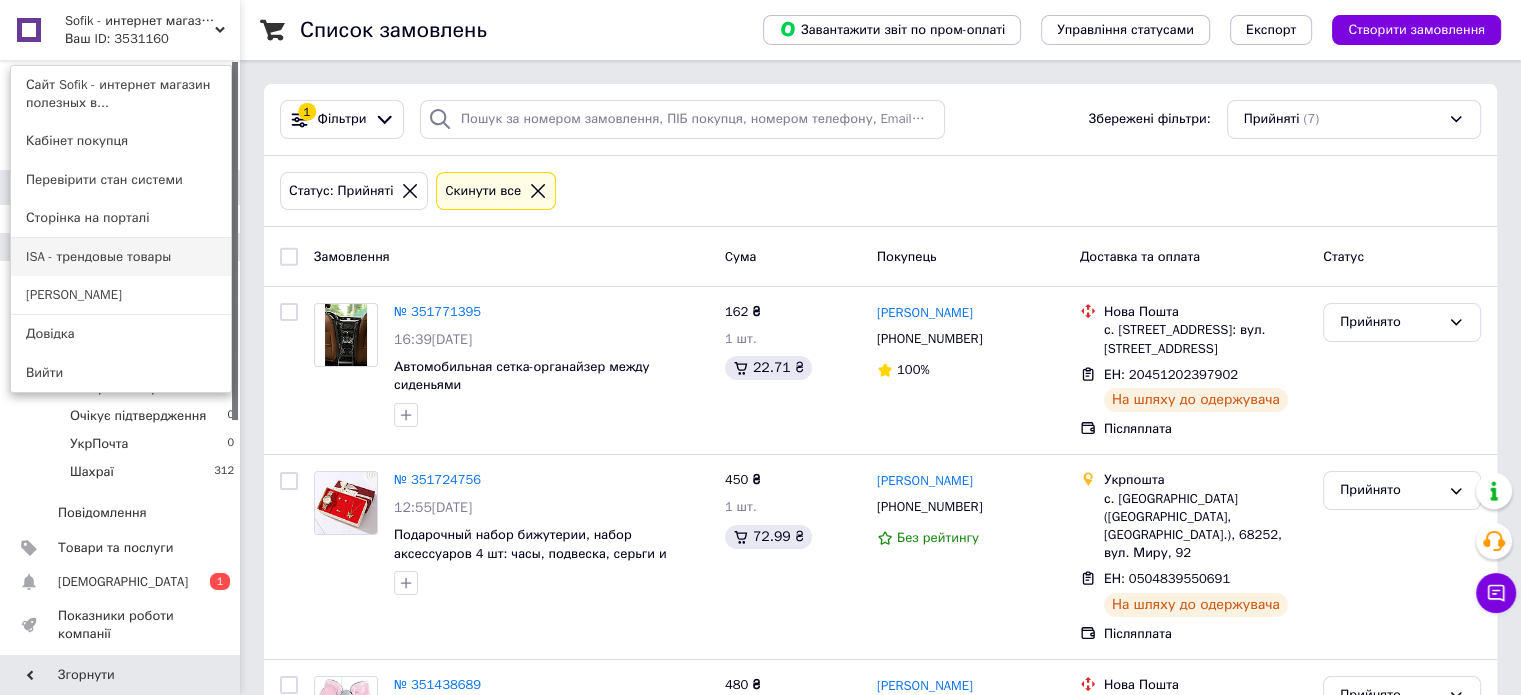 click on "ISA - трендовые товары" at bounding box center [121, 257] 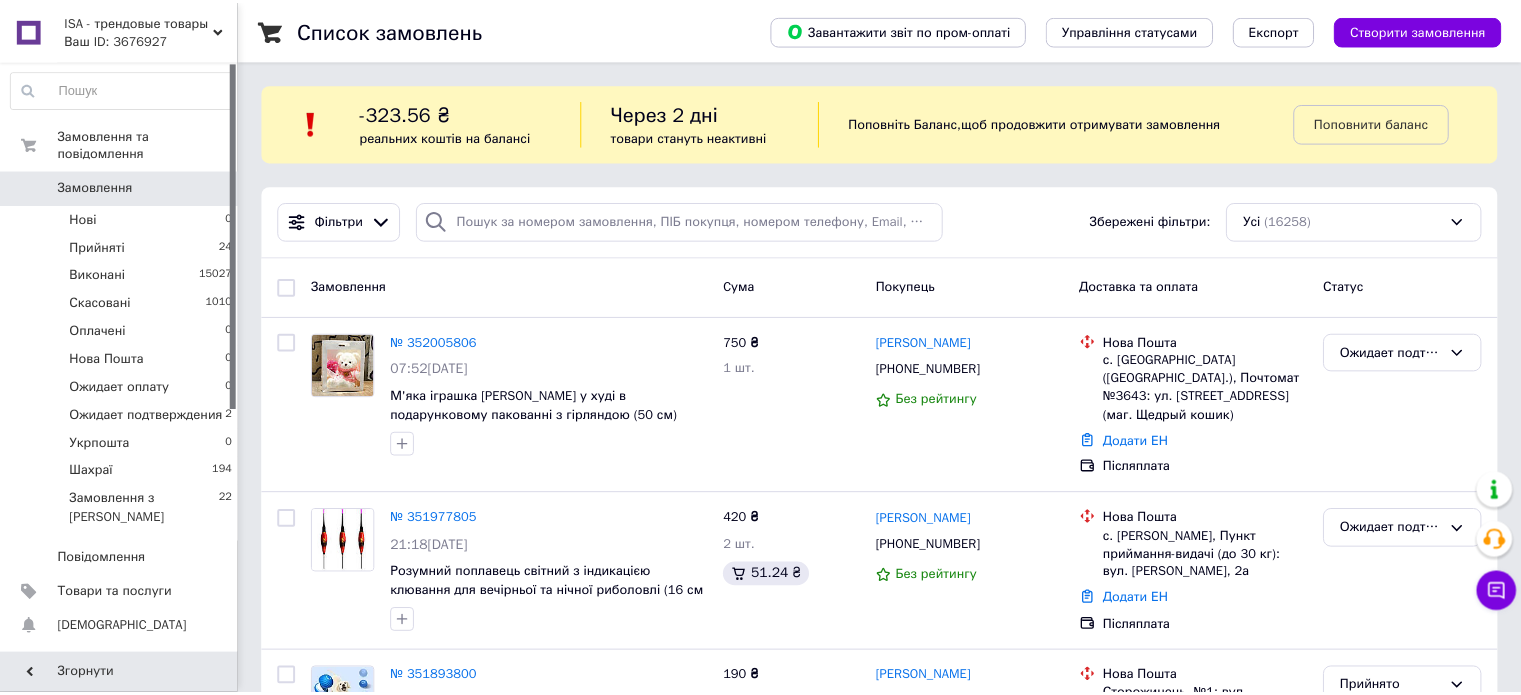 scroll, scrollTop: 0, scrollLeft: 0, axis: both 